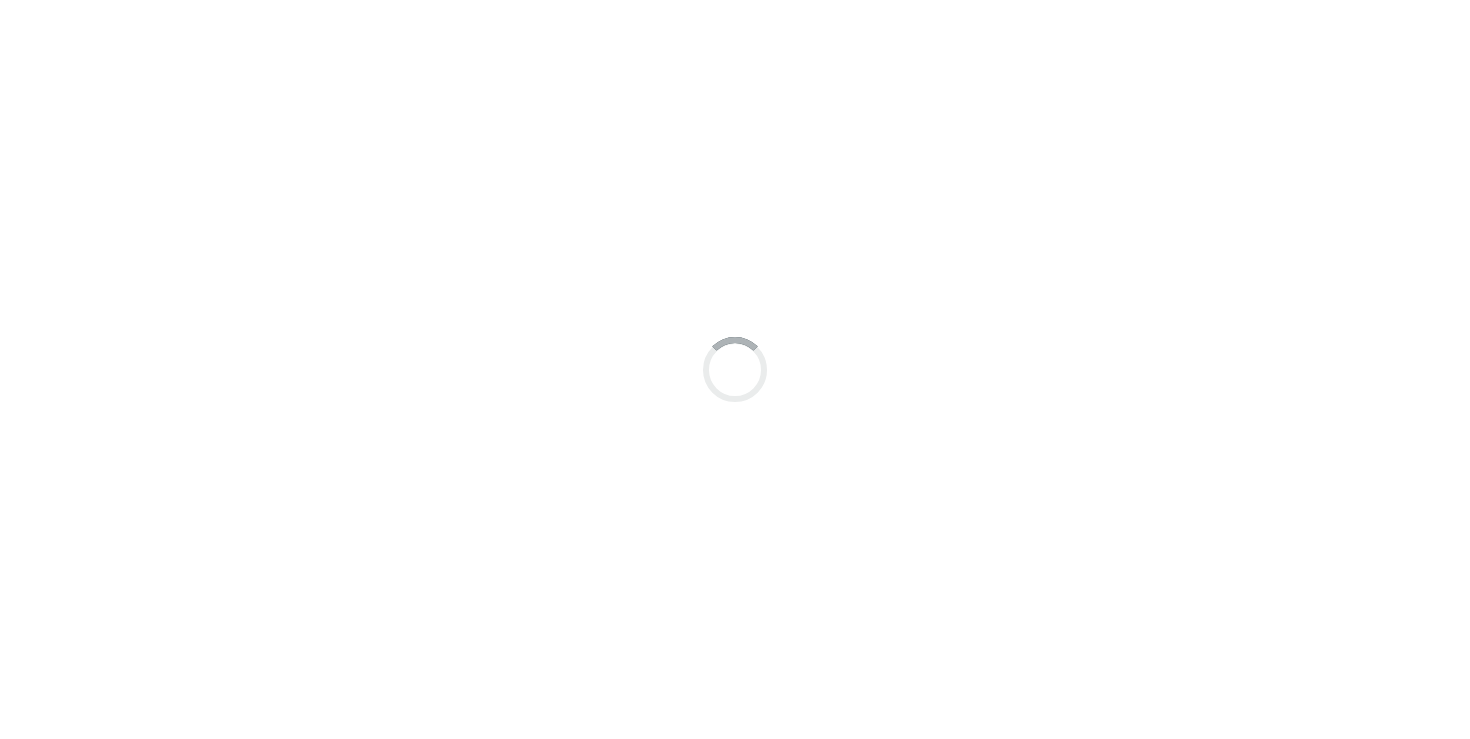 scroll, scrollTop: 0, scrollLeft: 0, axis: both 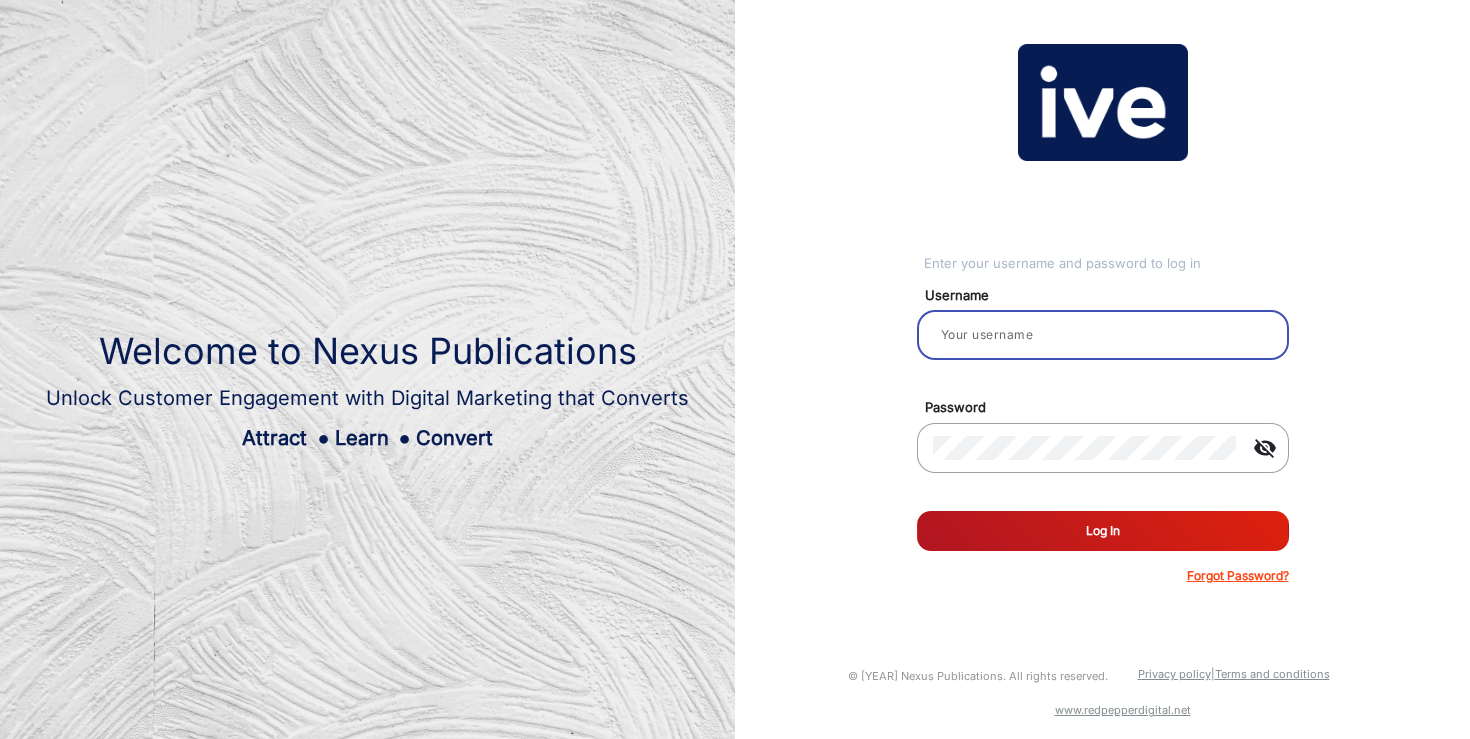 click at bounding box center [1103, 335] 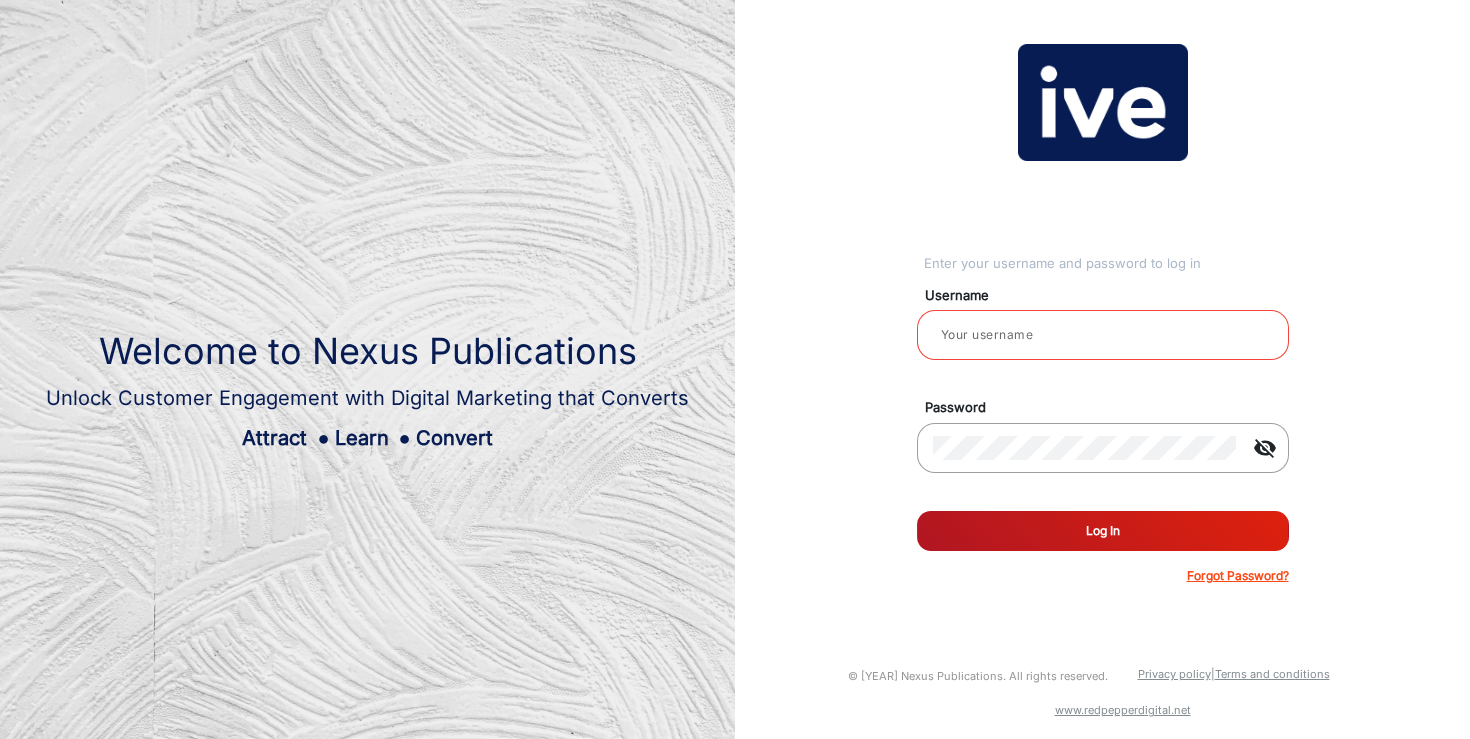type on "[FIRST] [LAST]" 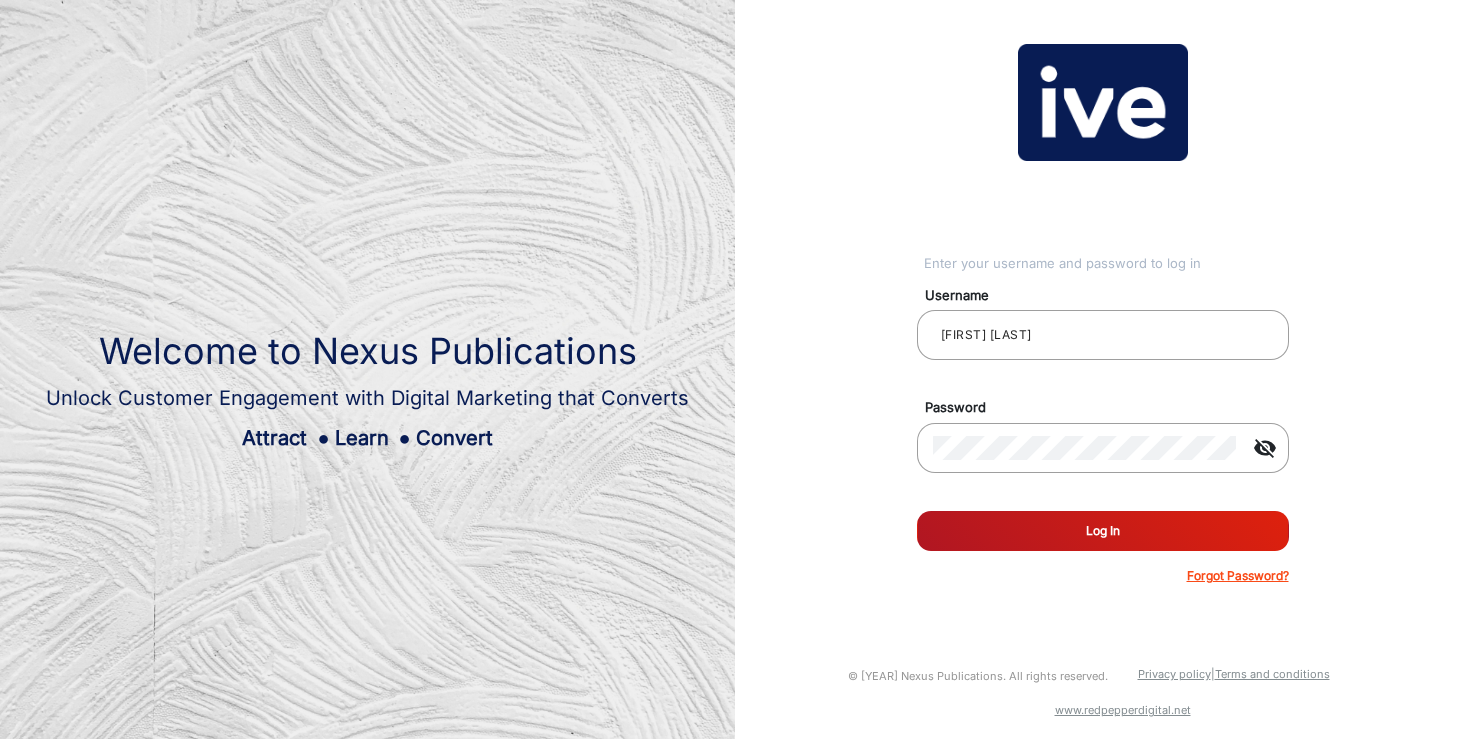 click on "Log In" 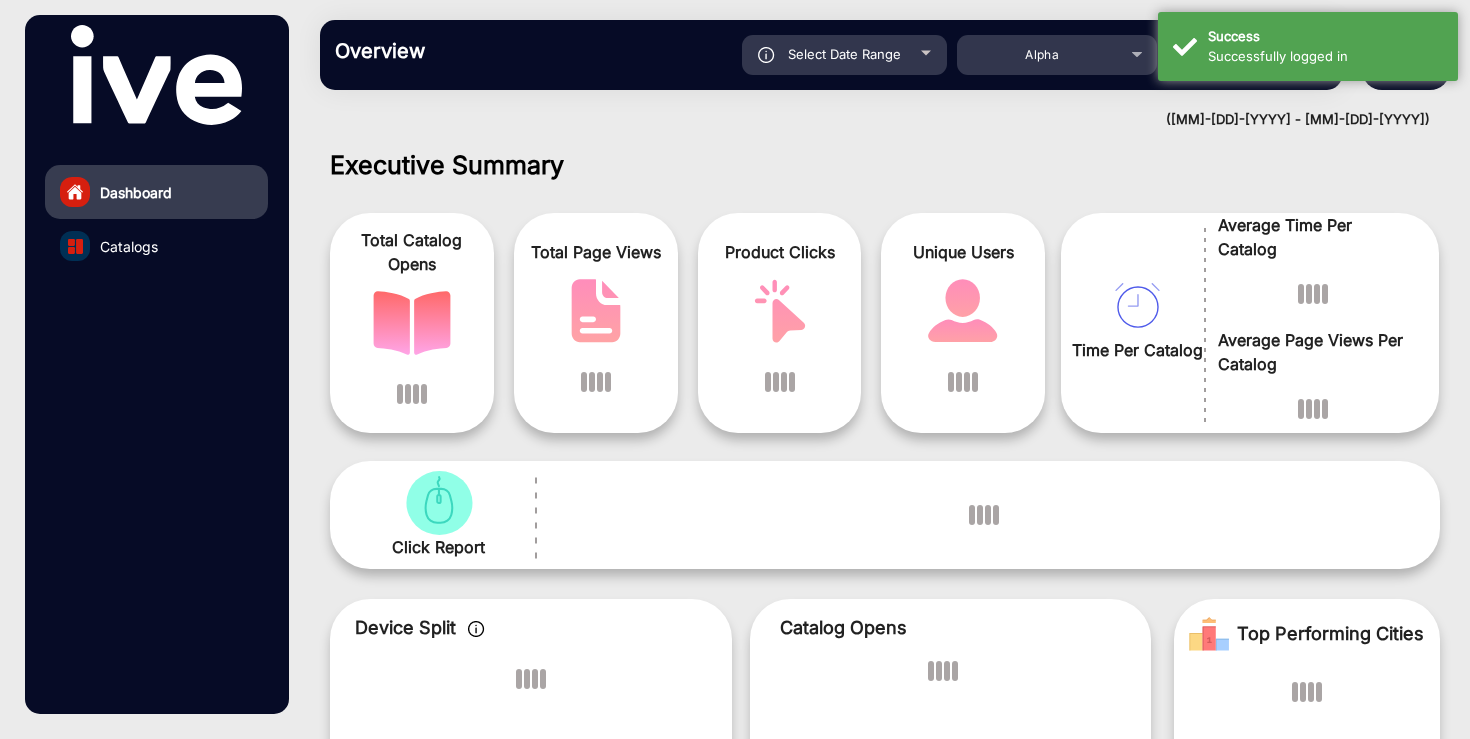 scroll, scrollTop: 15, scrollLeft: 0, axis: vertical 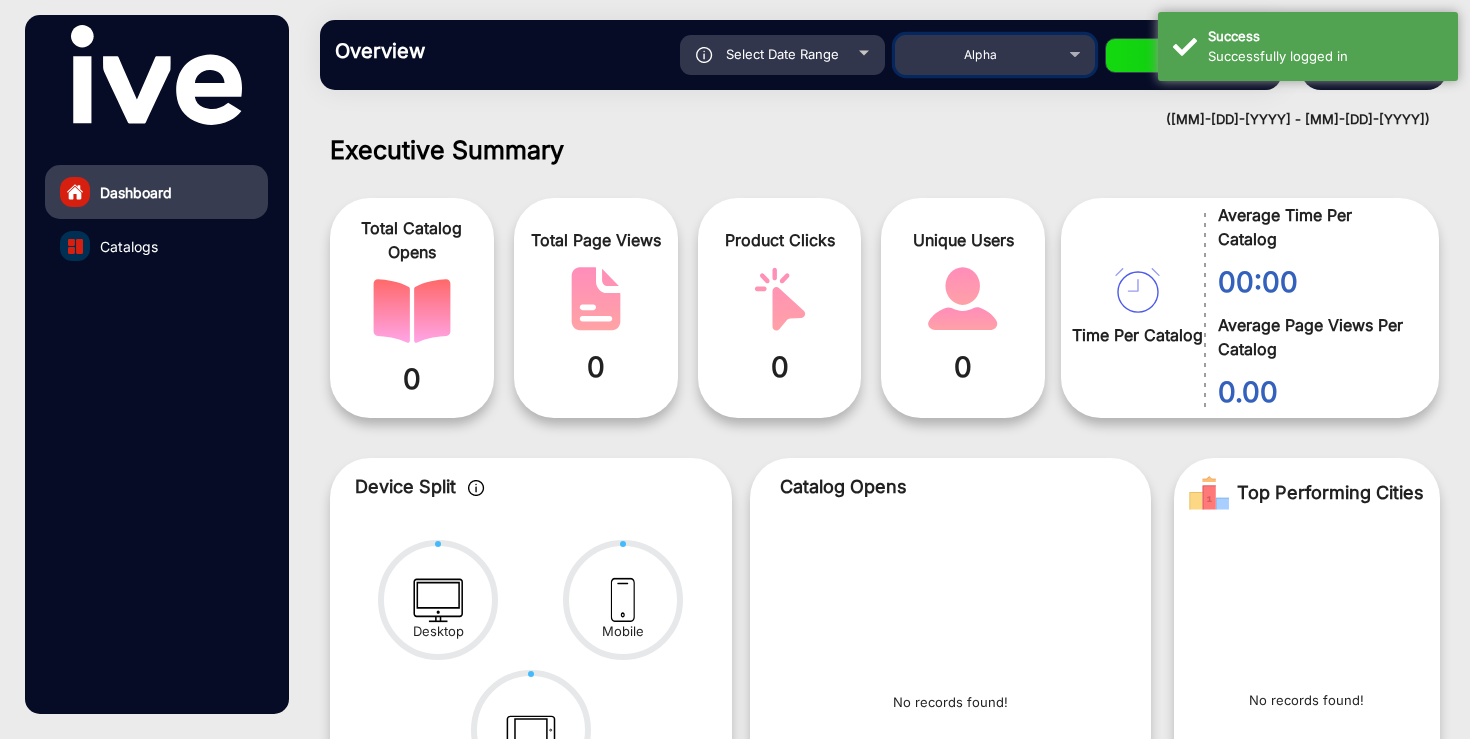 click on "Alpha" at bounding box center [980, 55] 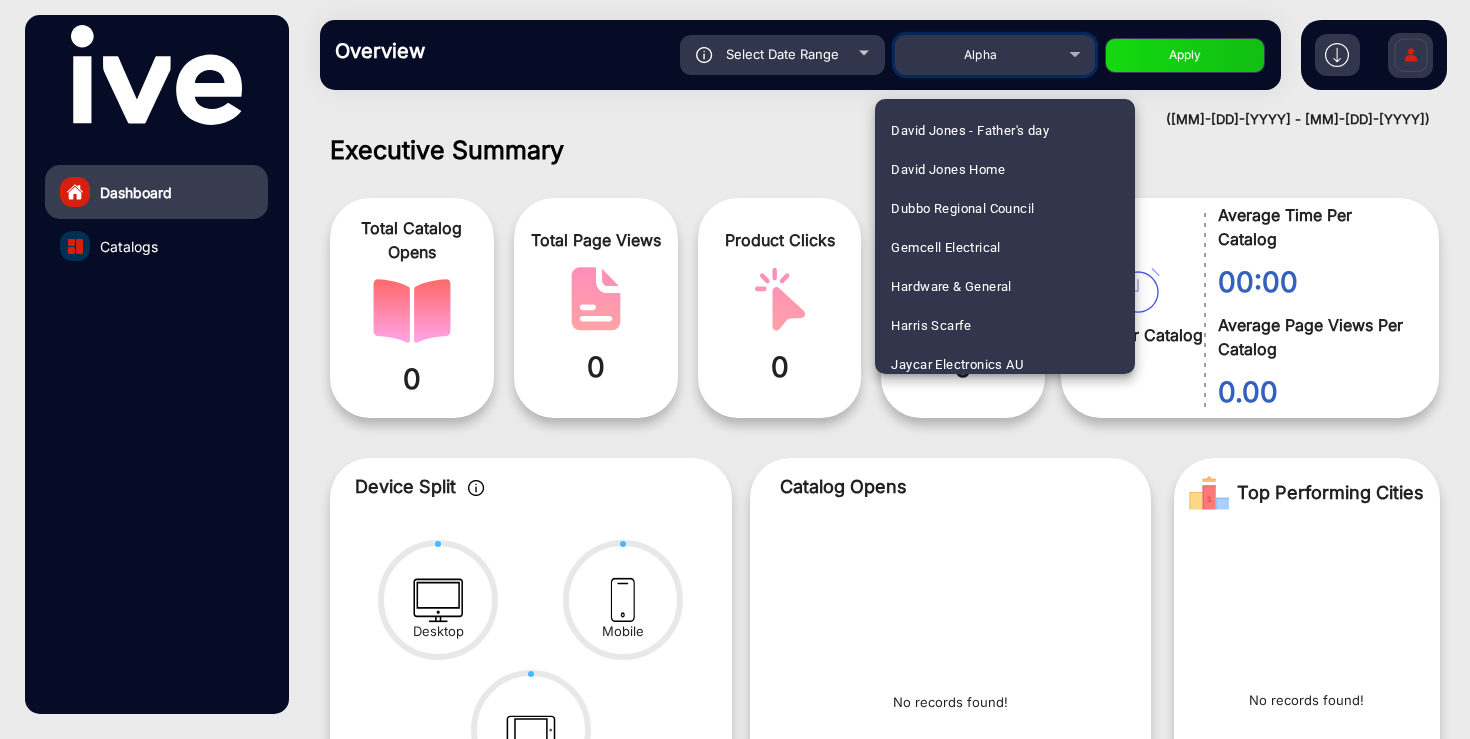 scroll, scrollTop: 1287, scrollLeft: 0, axis: vertical 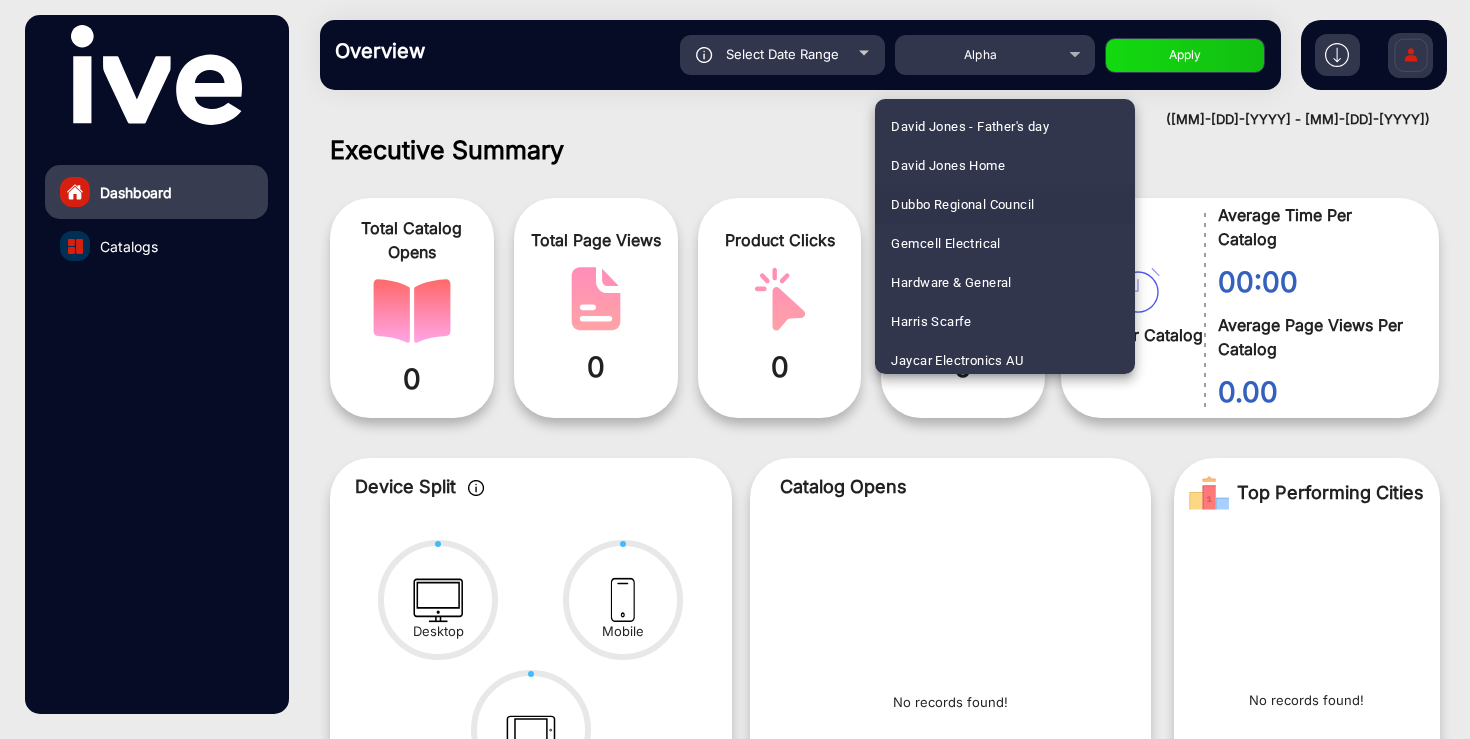 click on "Dubbo Regional Council" at bounding box center [962, 204] 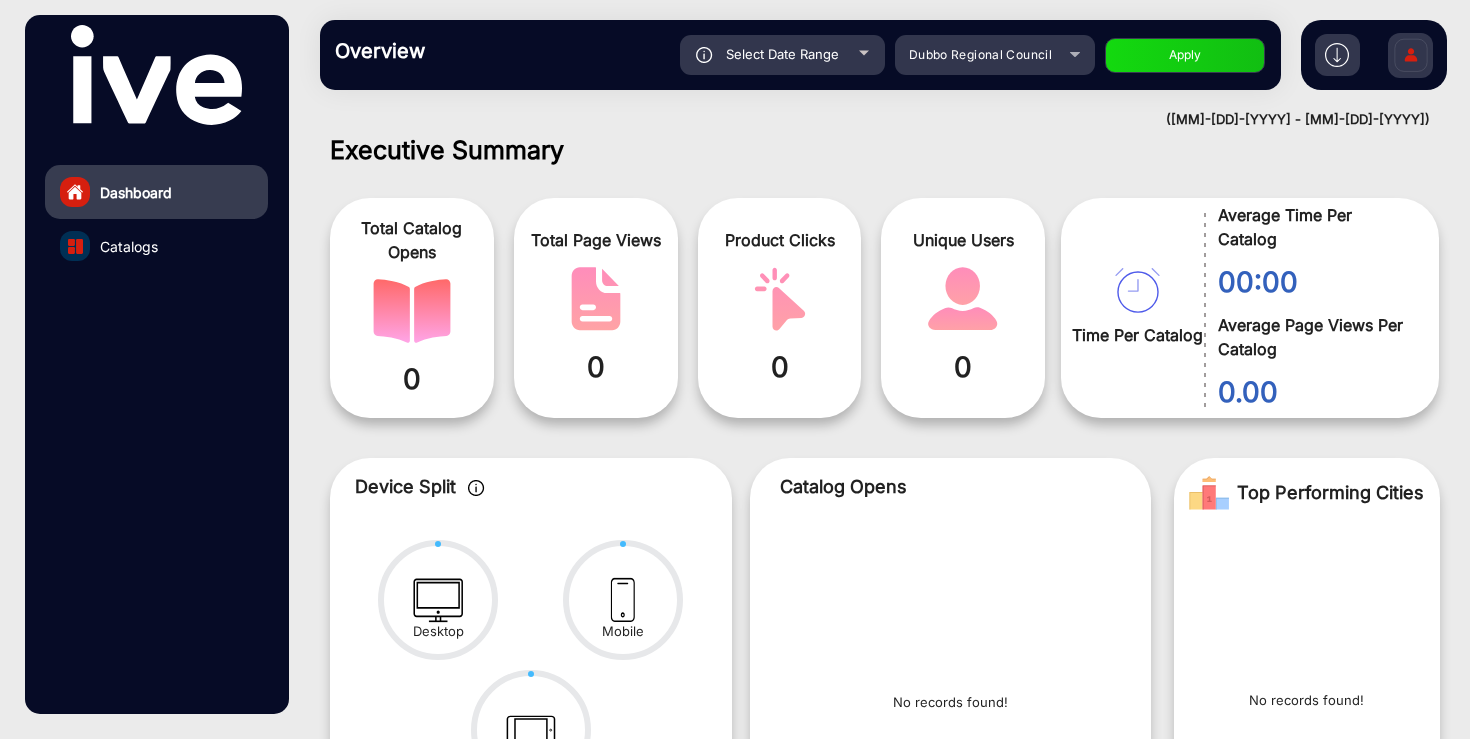 click on "Select Date Range" 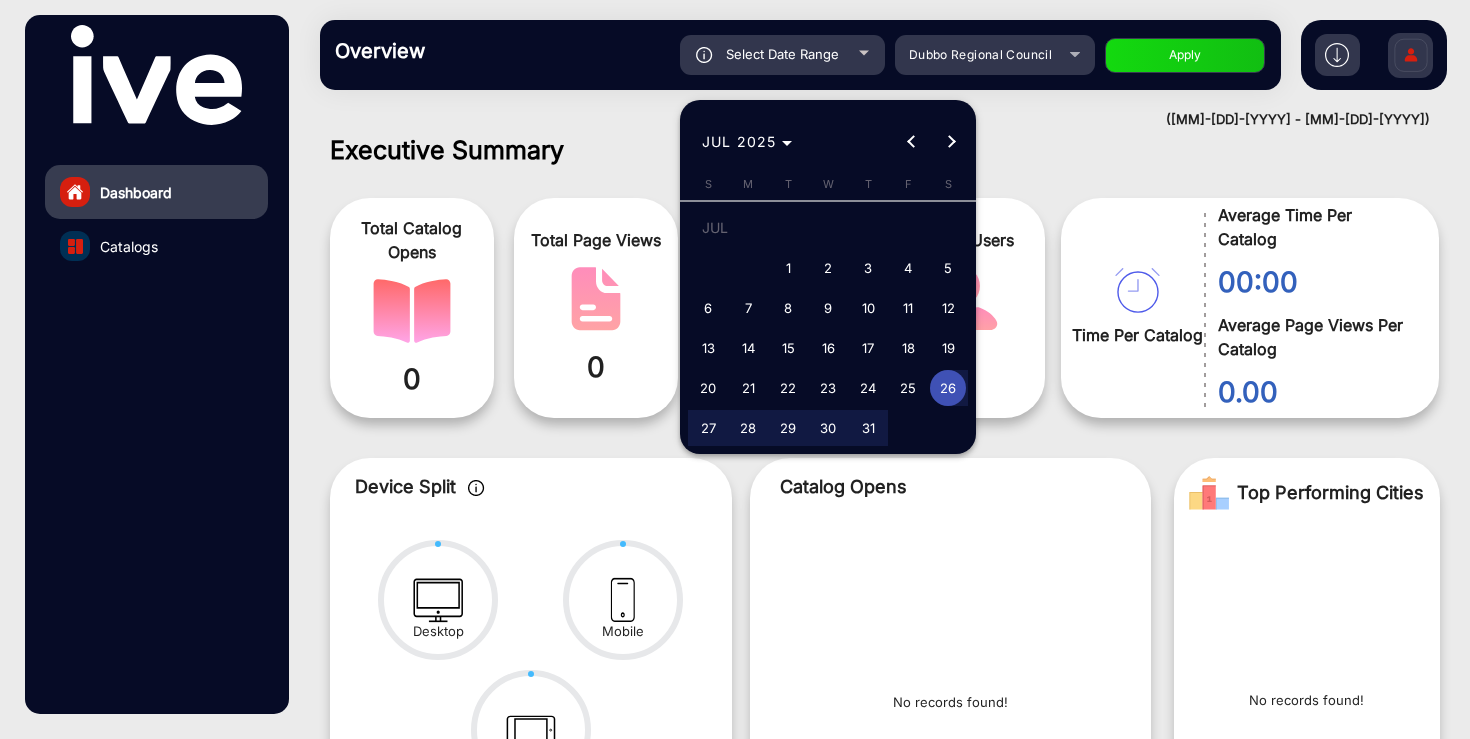 click on "1" at bounding box center (788, 268) 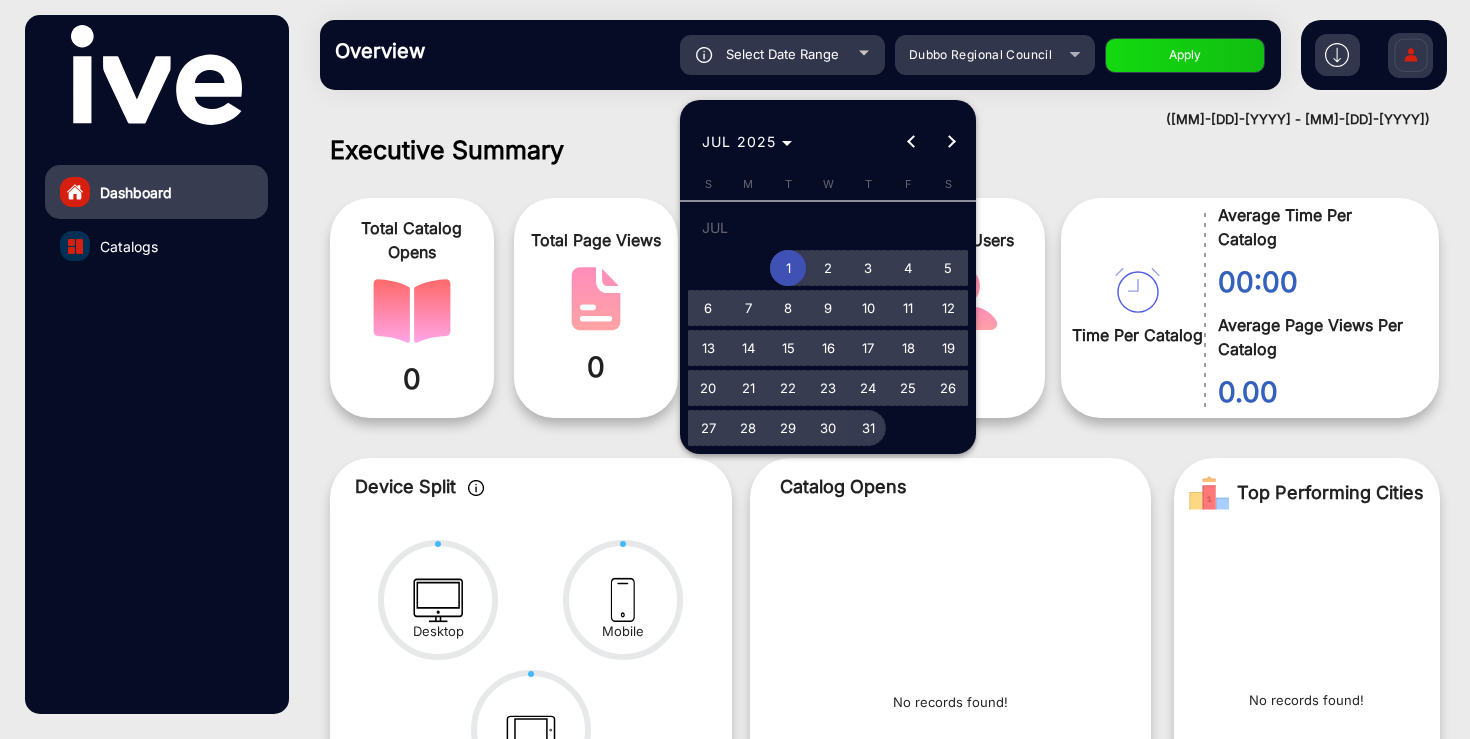 click on "31" at bounding box center (868, 428) 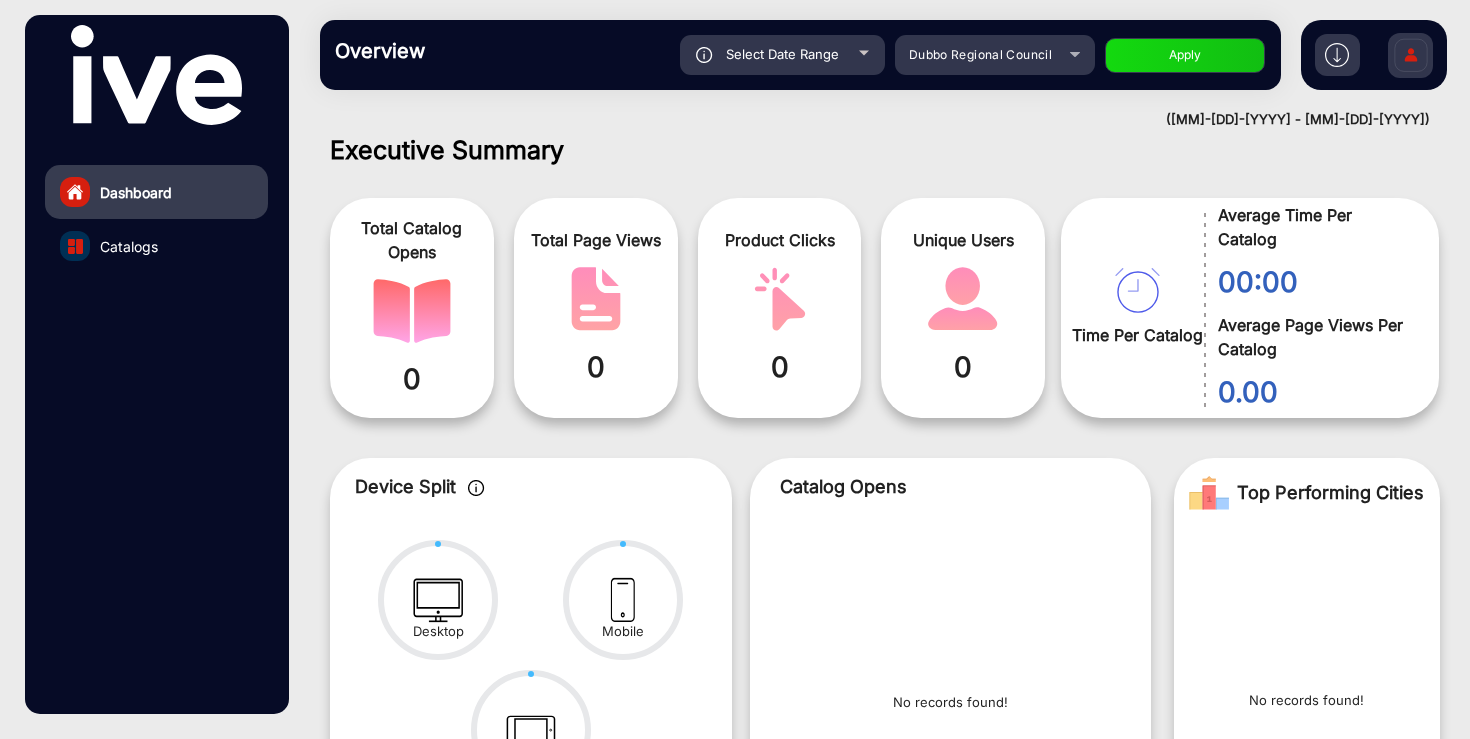 type on "[MM]/[DD]/[YYYY]" 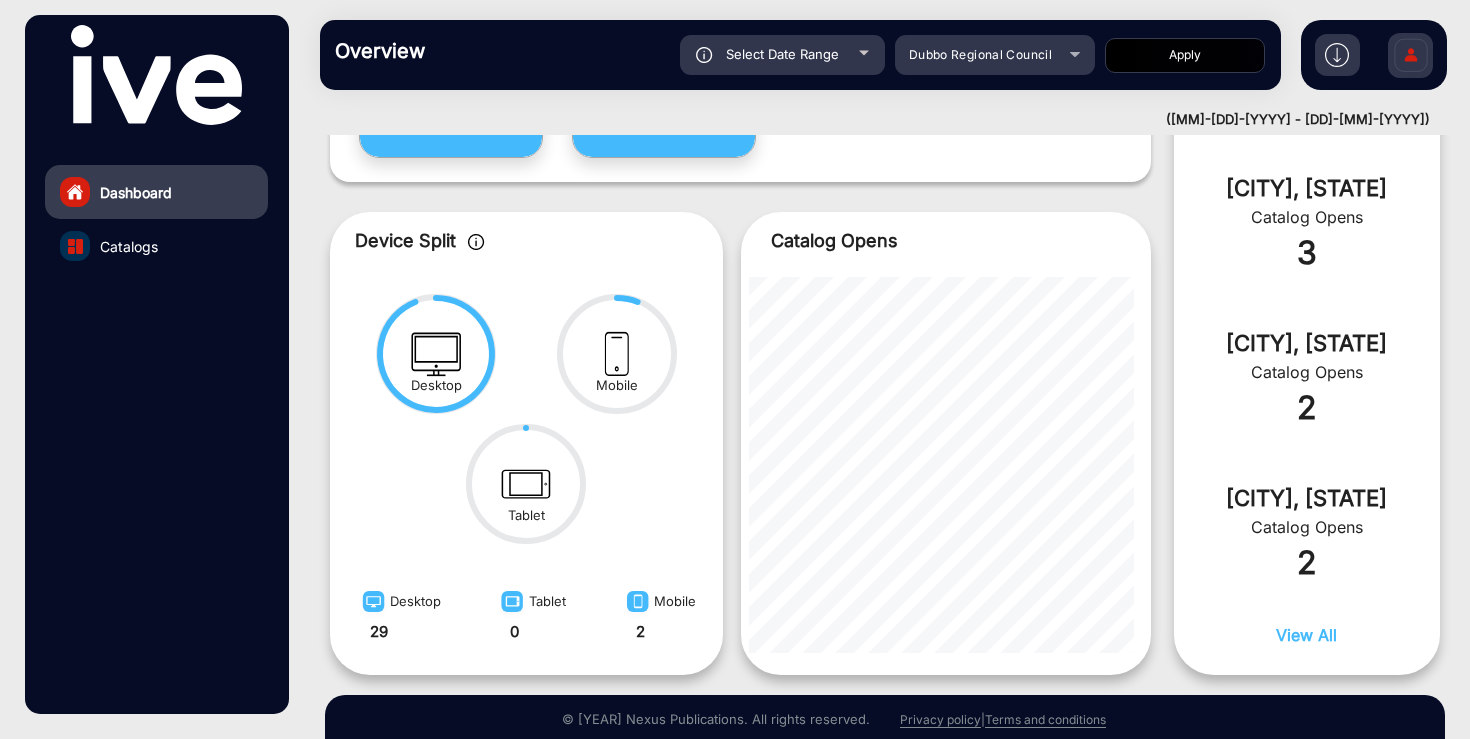 scroll, scrollTop: 914, scrollLeft: 0, axis: vertical 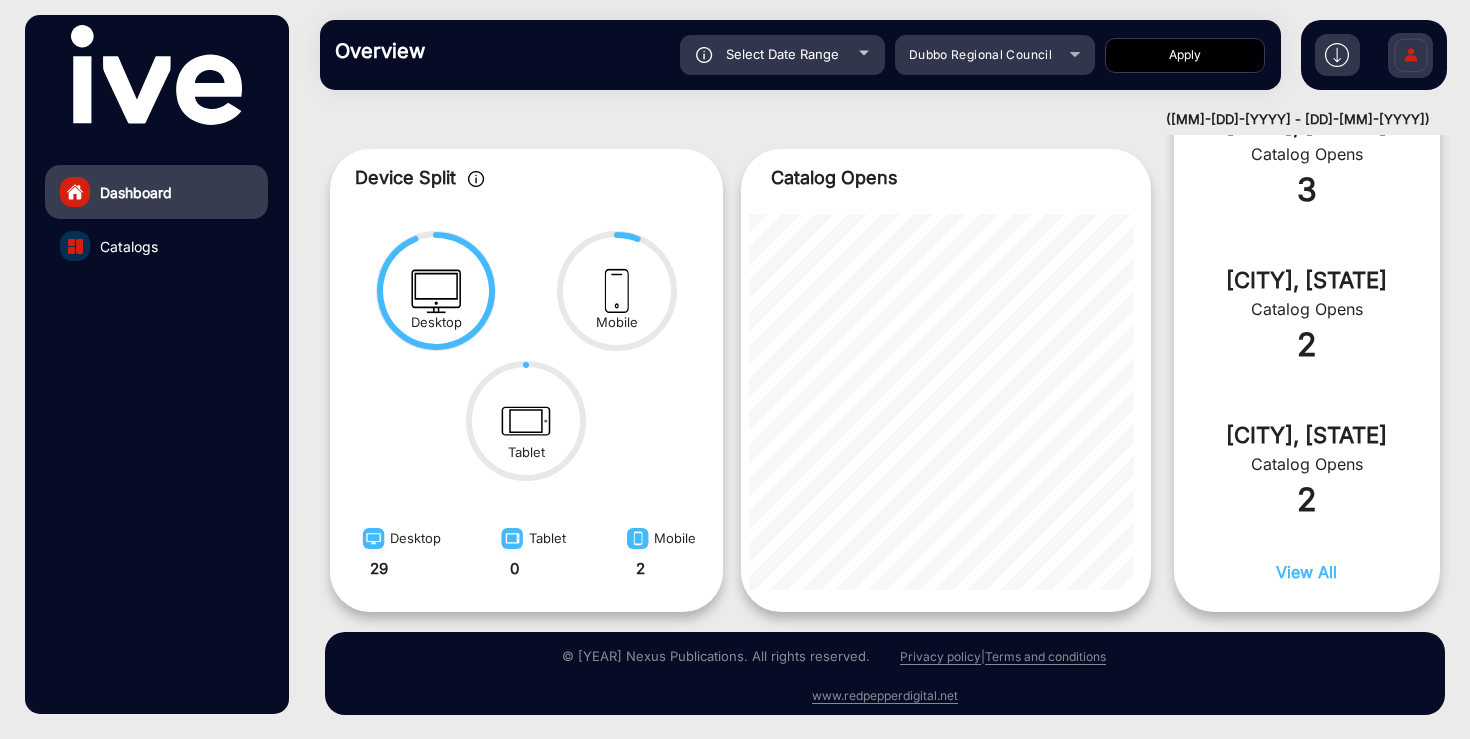 type 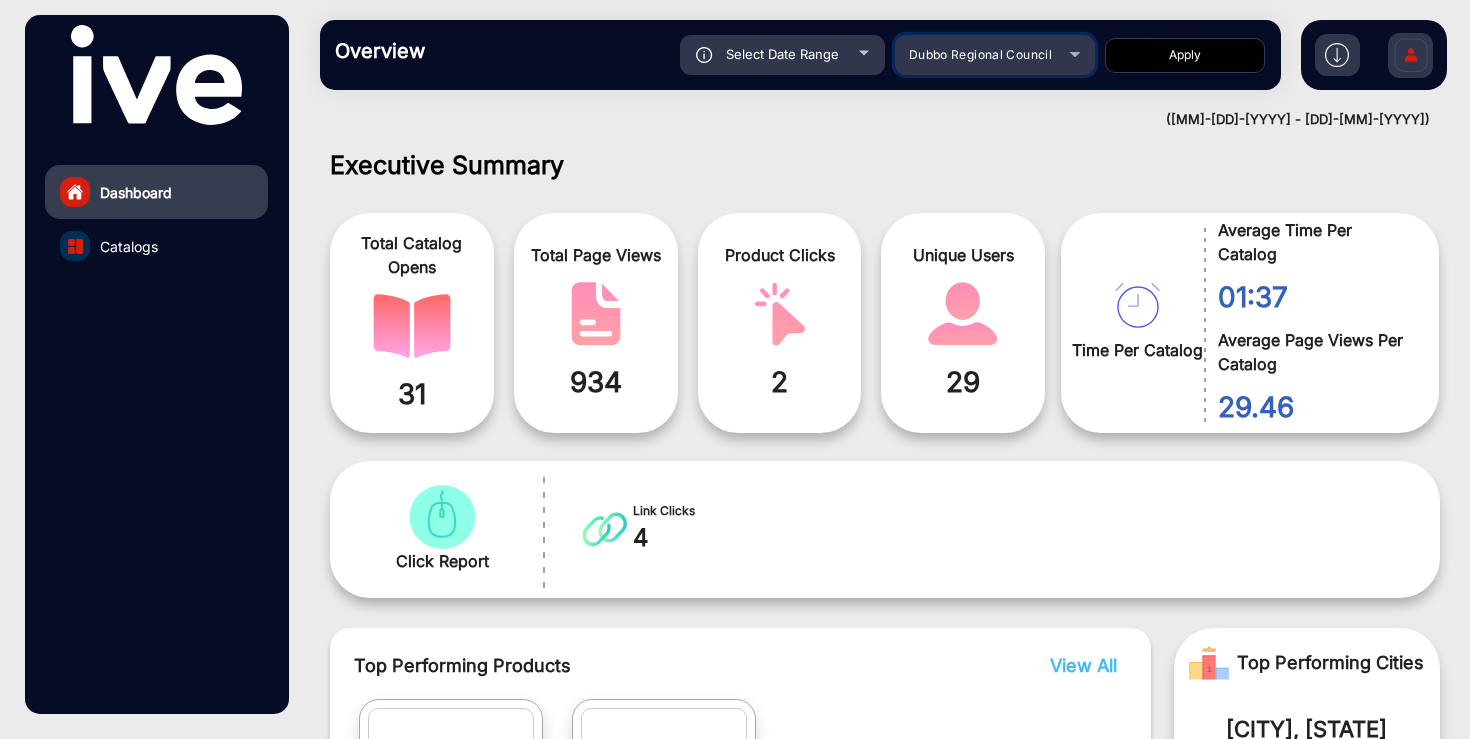 click on "Dubbo Regional Council" at bounding box center (980, 54) 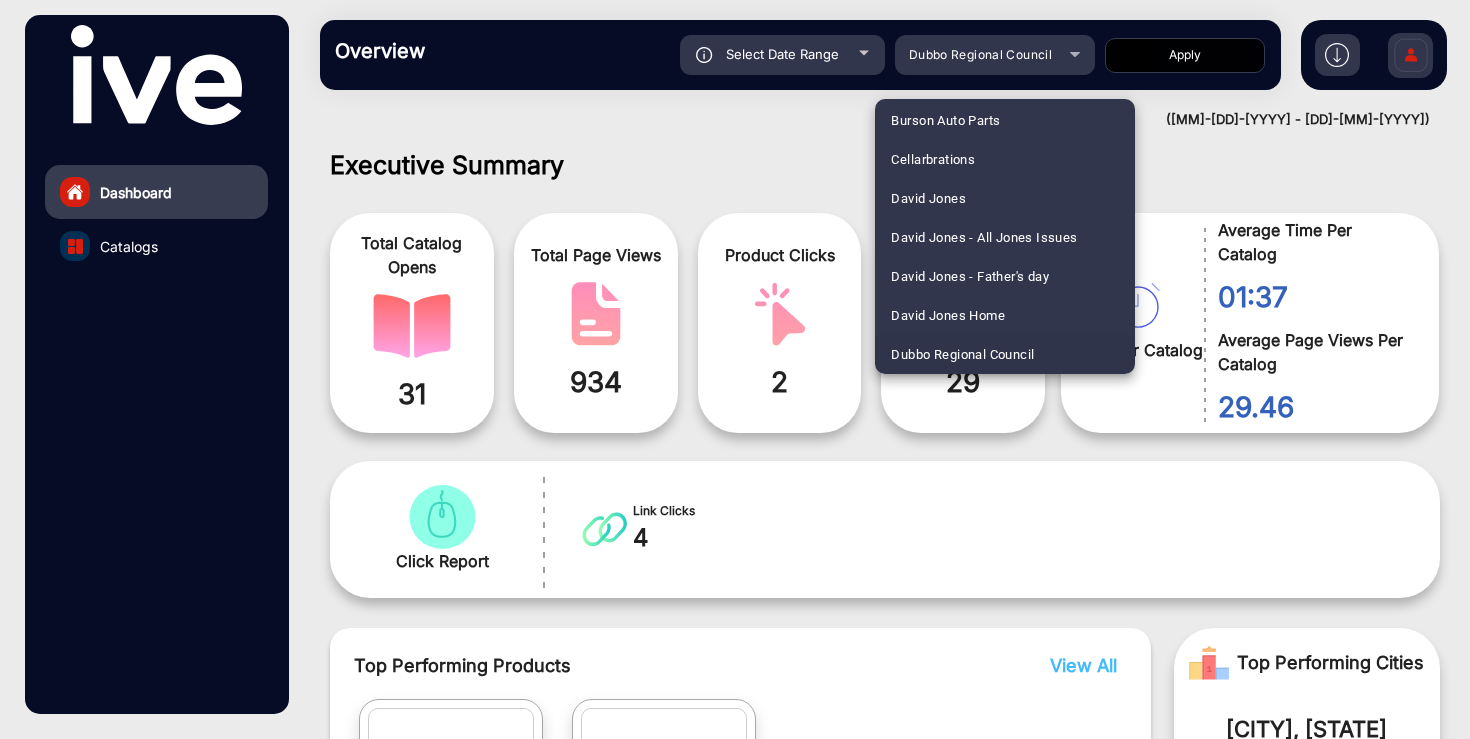 click at bounding box center [735, 369] 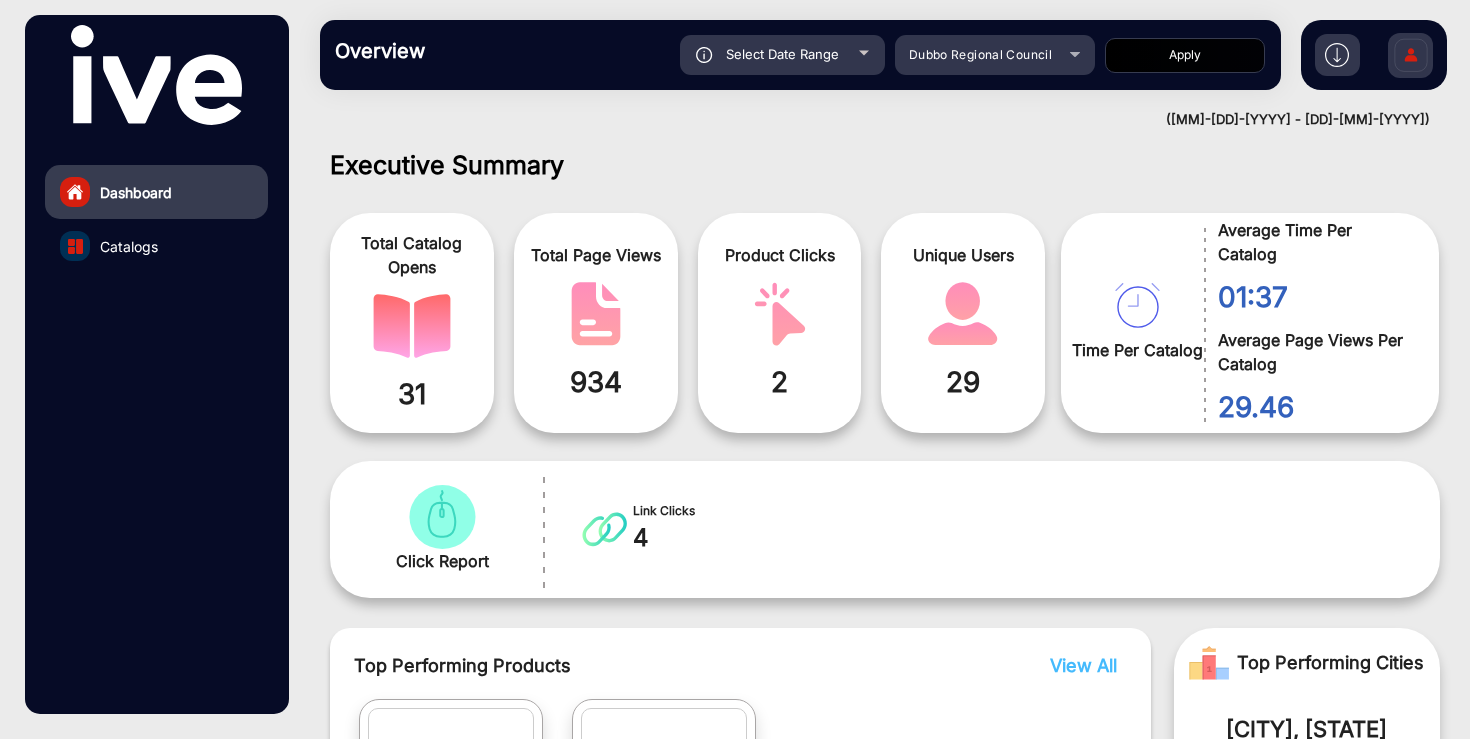 click on "Select Date Range" 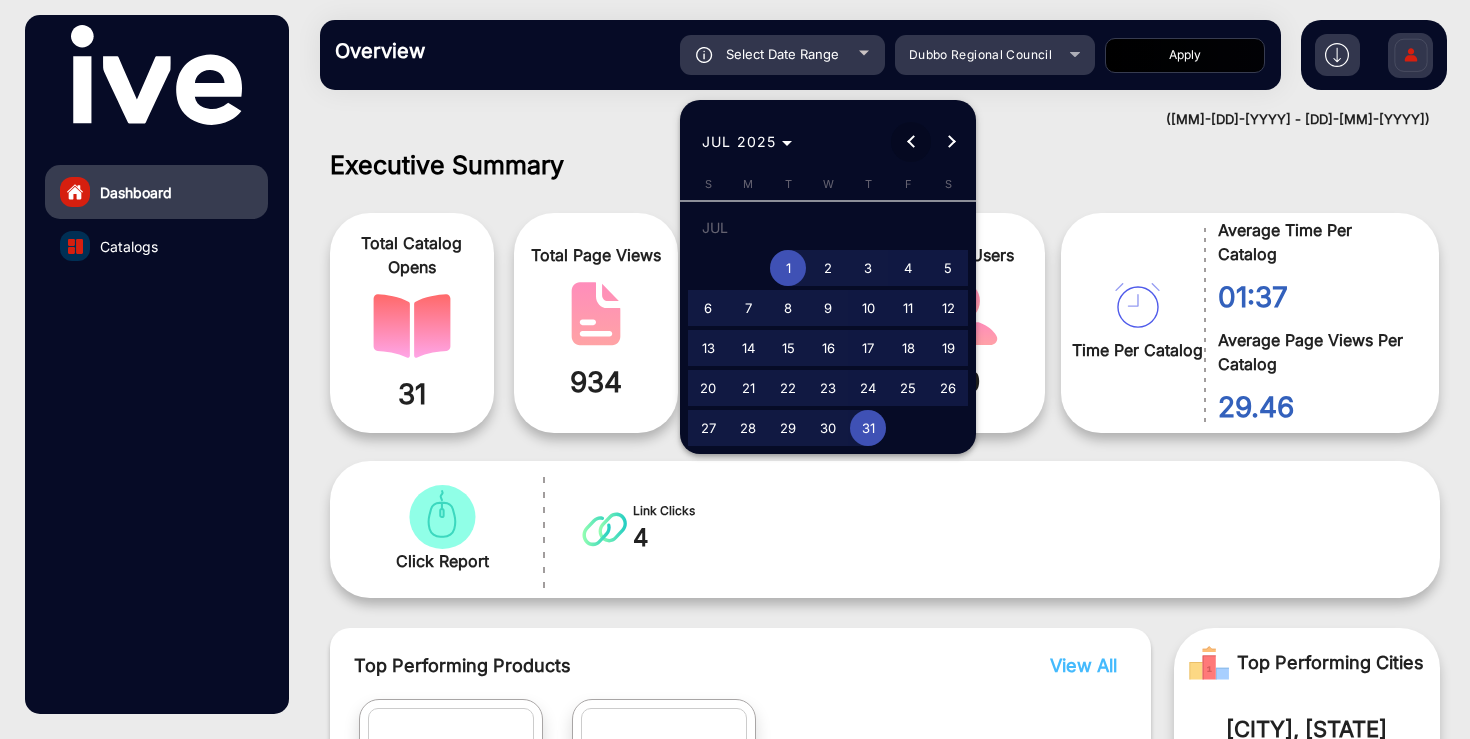 click at bounding box center [911, 142] 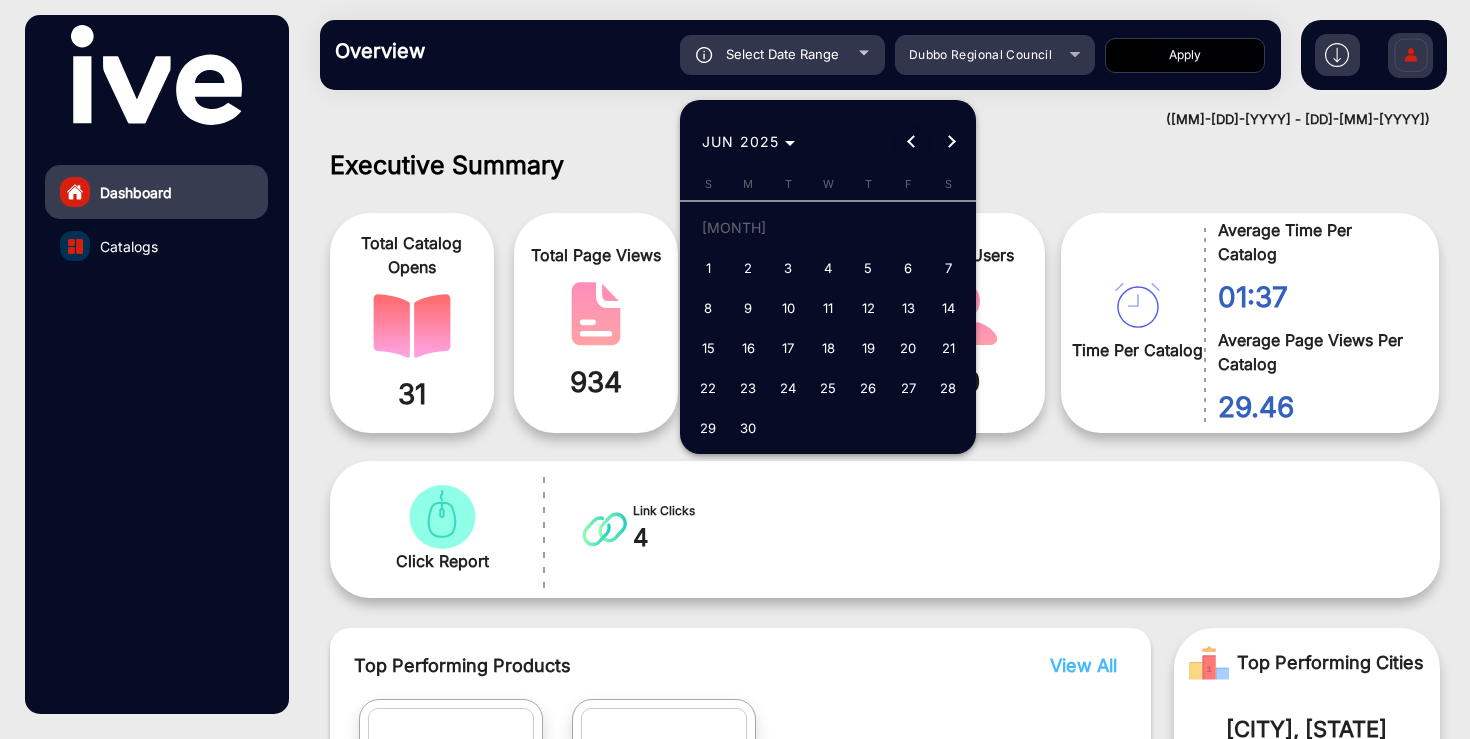click at bounding box center (911, 142) 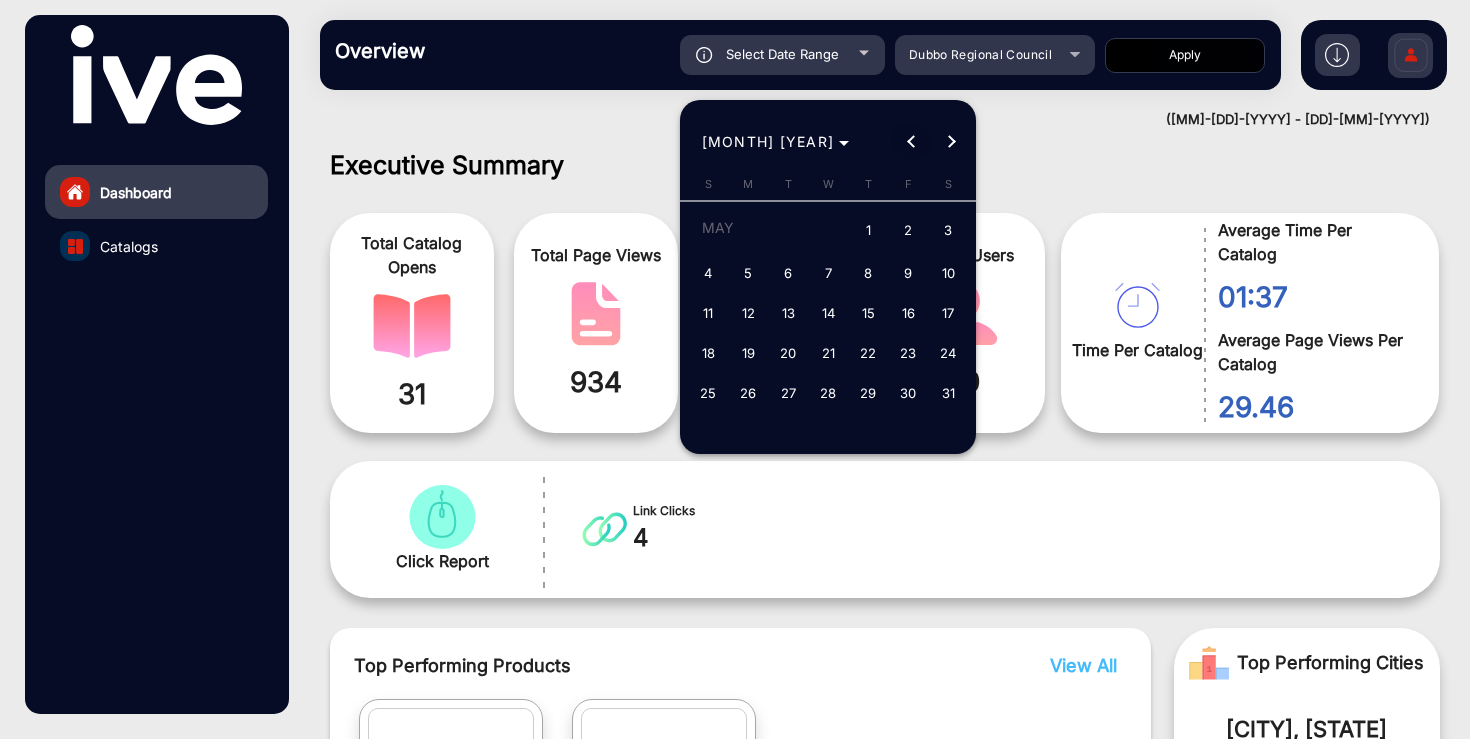 click at bounding box center (911, 142) 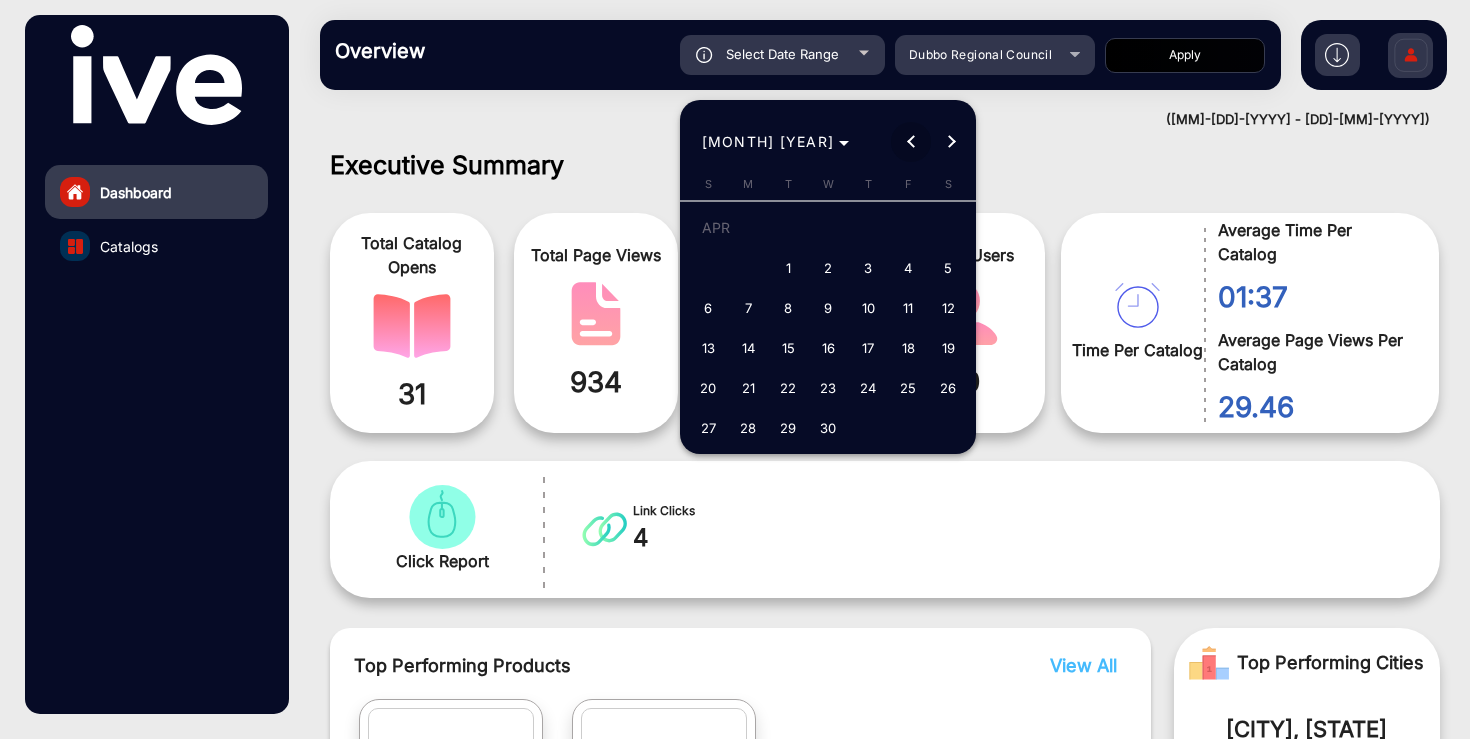 click at bounding box center [911, 142] 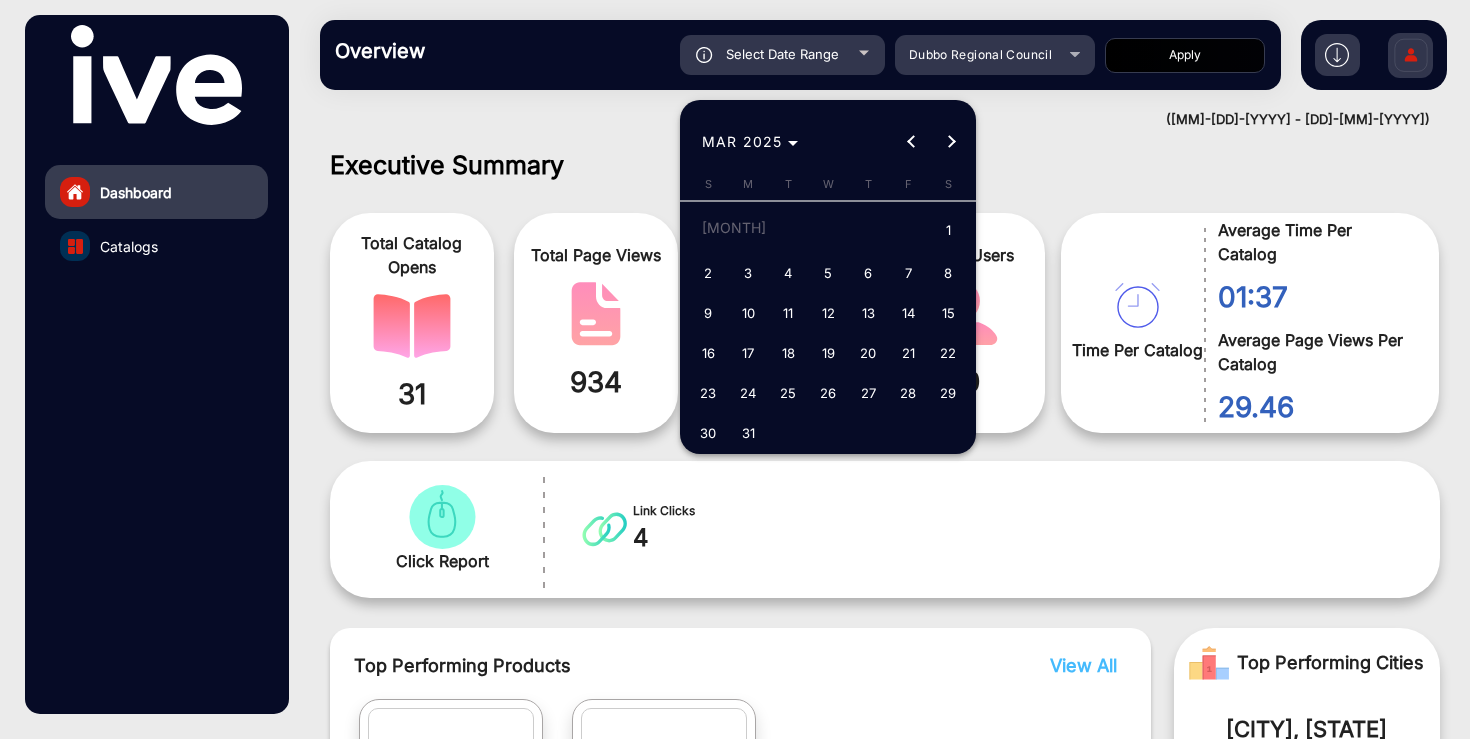 click on "1" at bounding box center (948, 231) 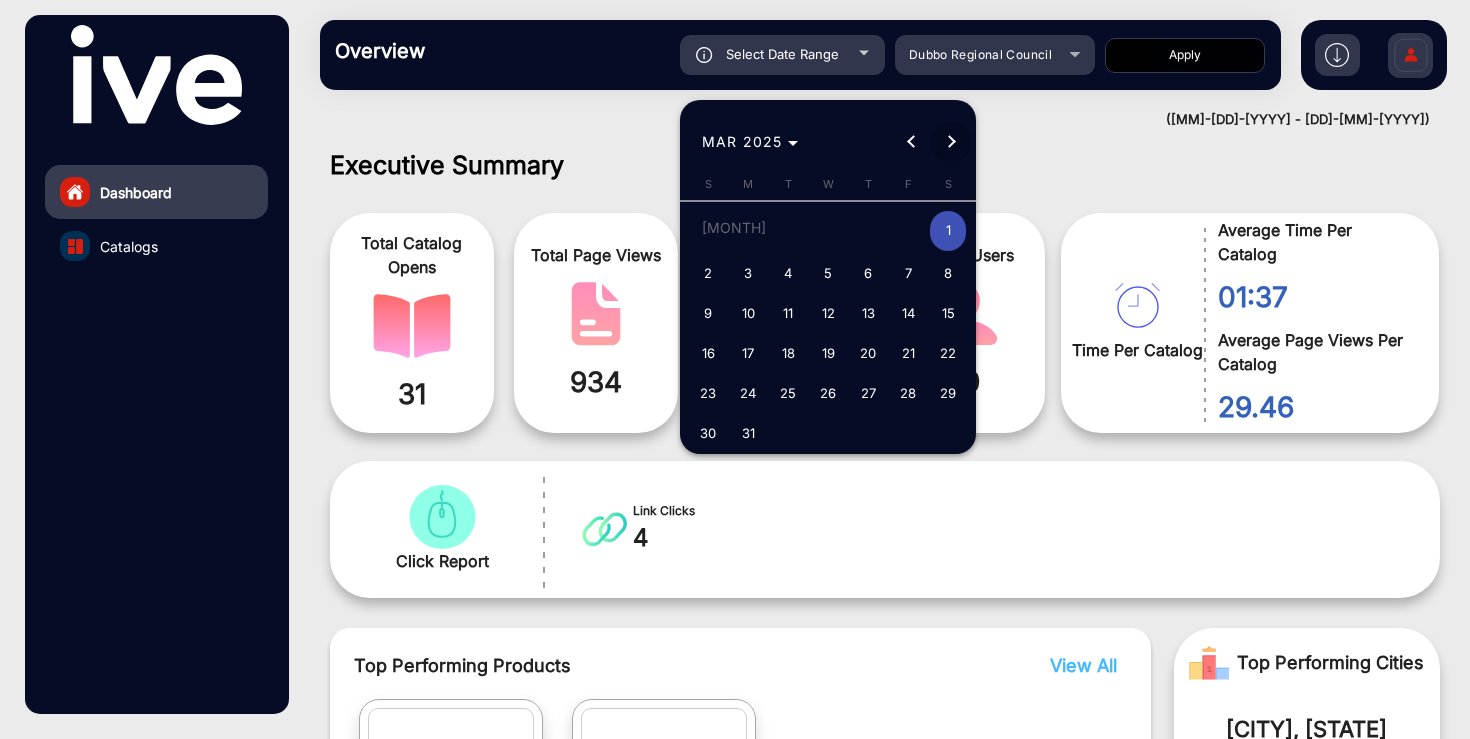 click at bounding box center (951, 142) 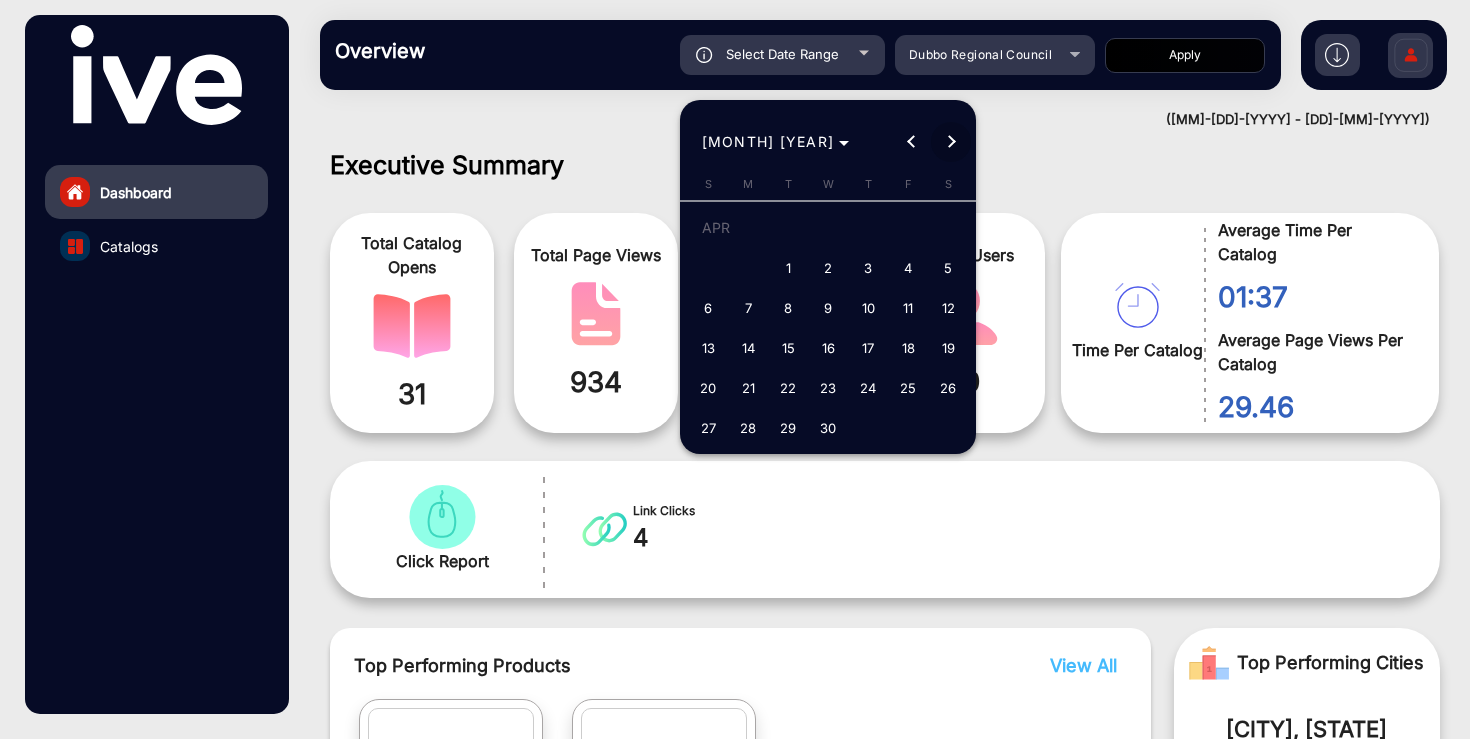 click at bounding box center [951, 142] 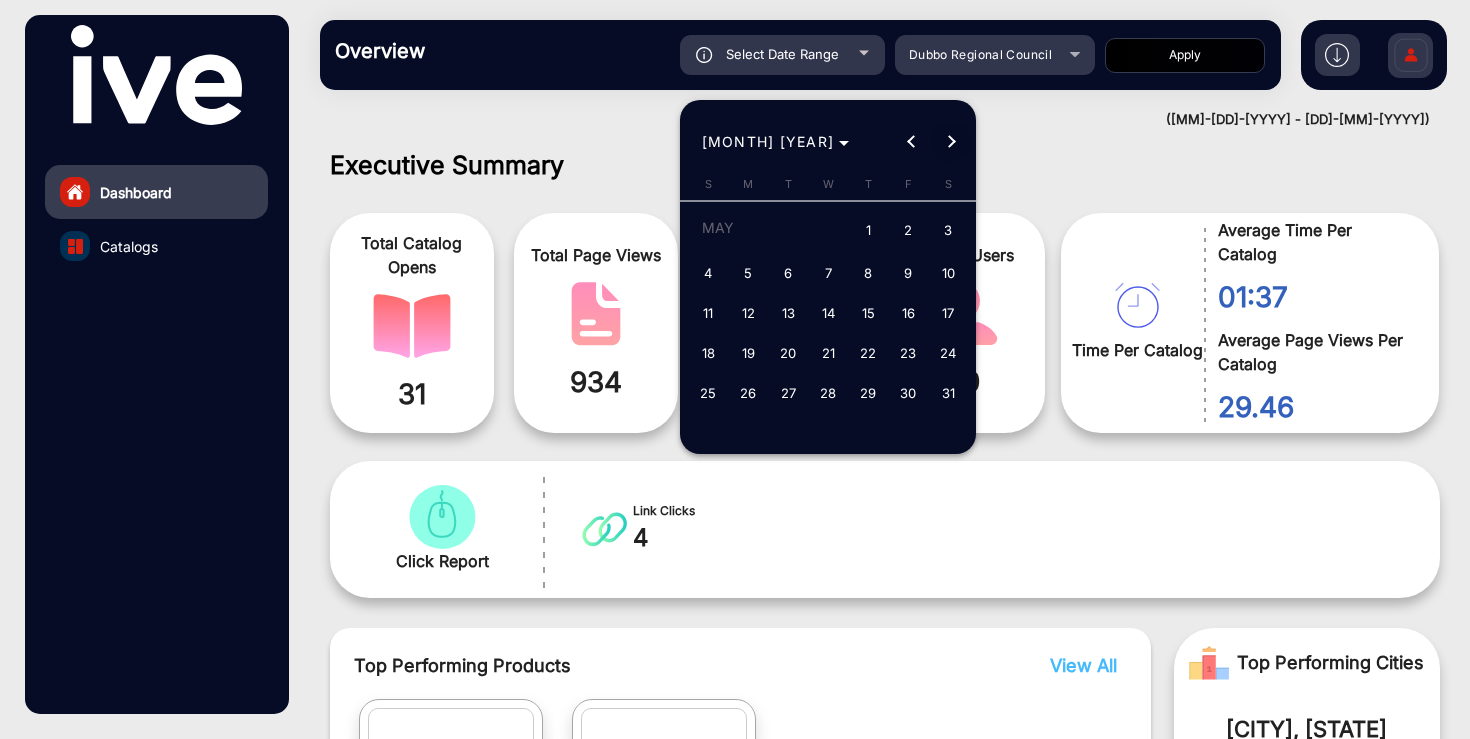 click at bounding box center [951, 142] 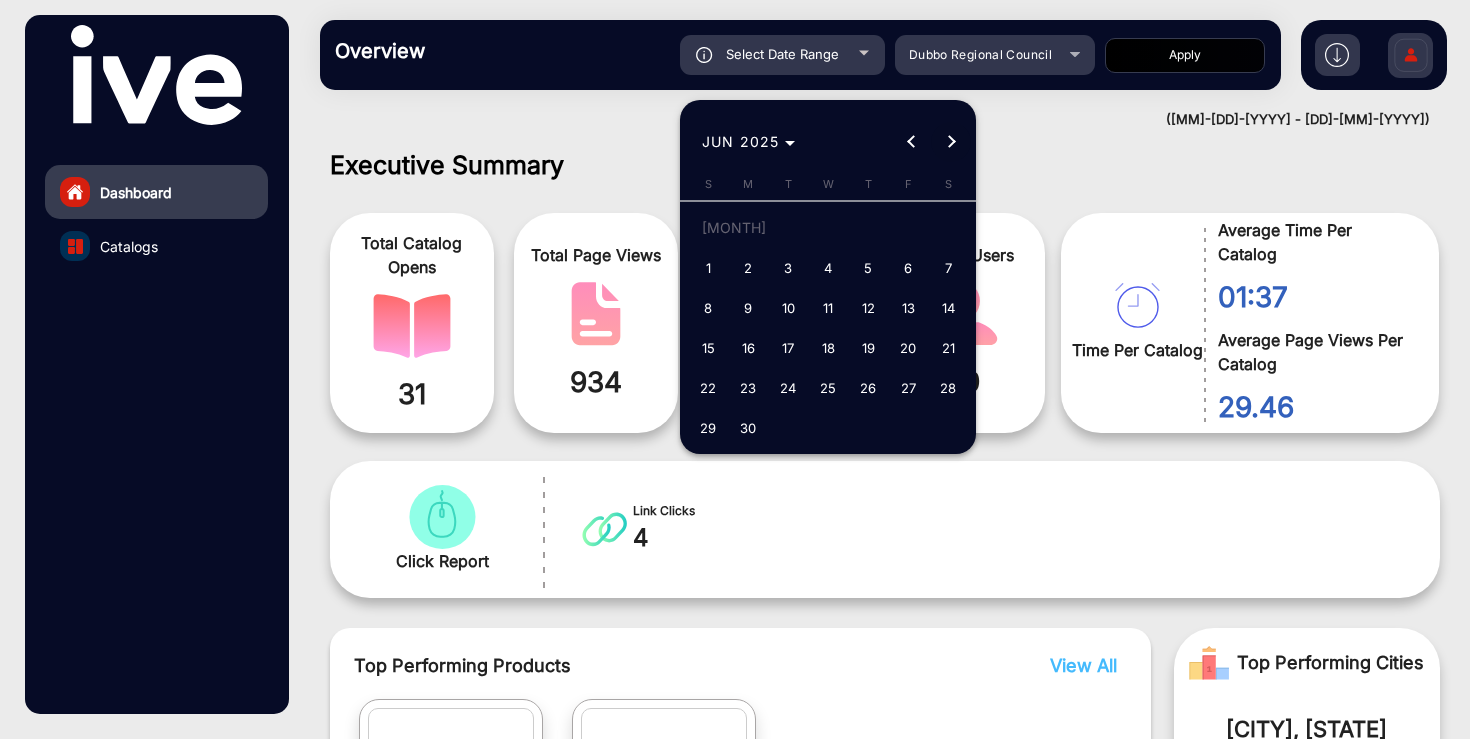 click at bounding box center (951, 142) 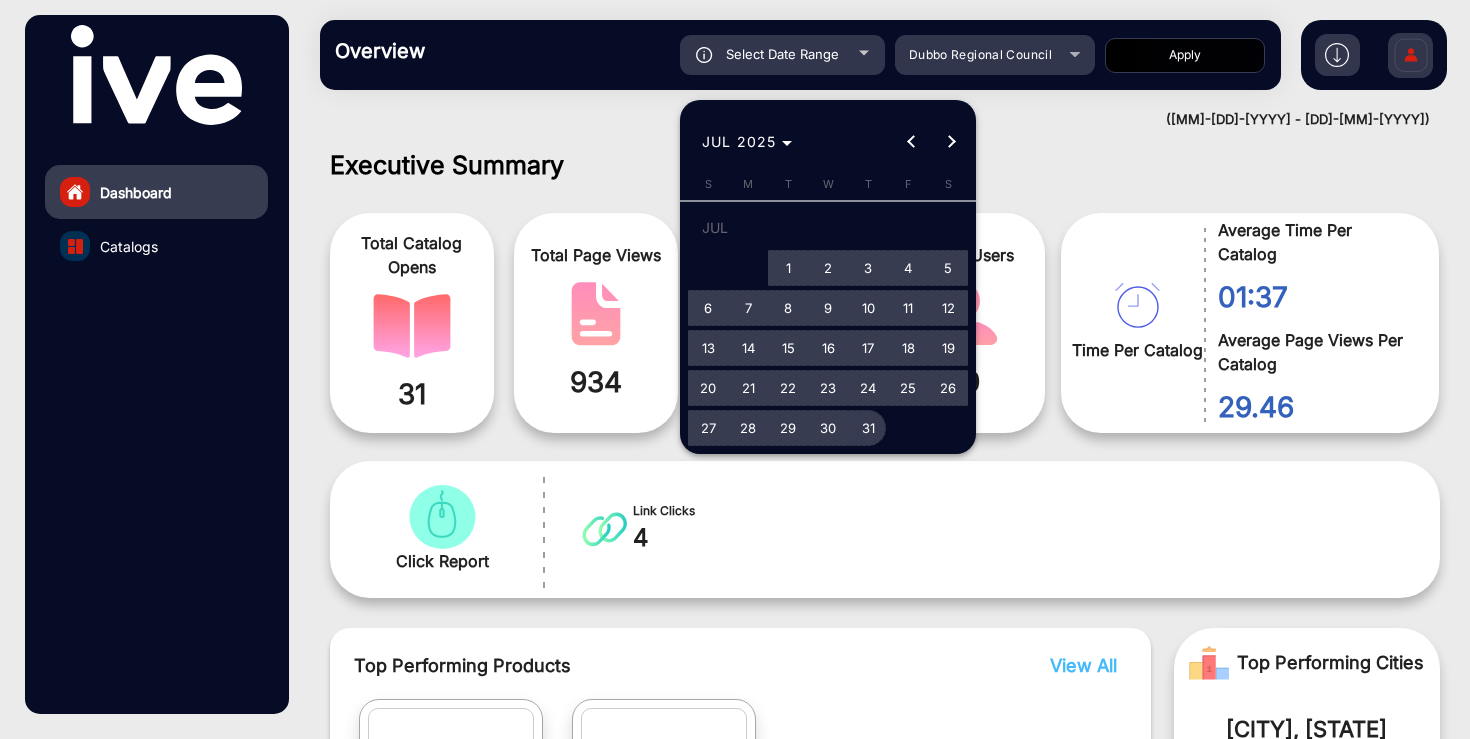 click on "31" at bounding box center [868, 428] 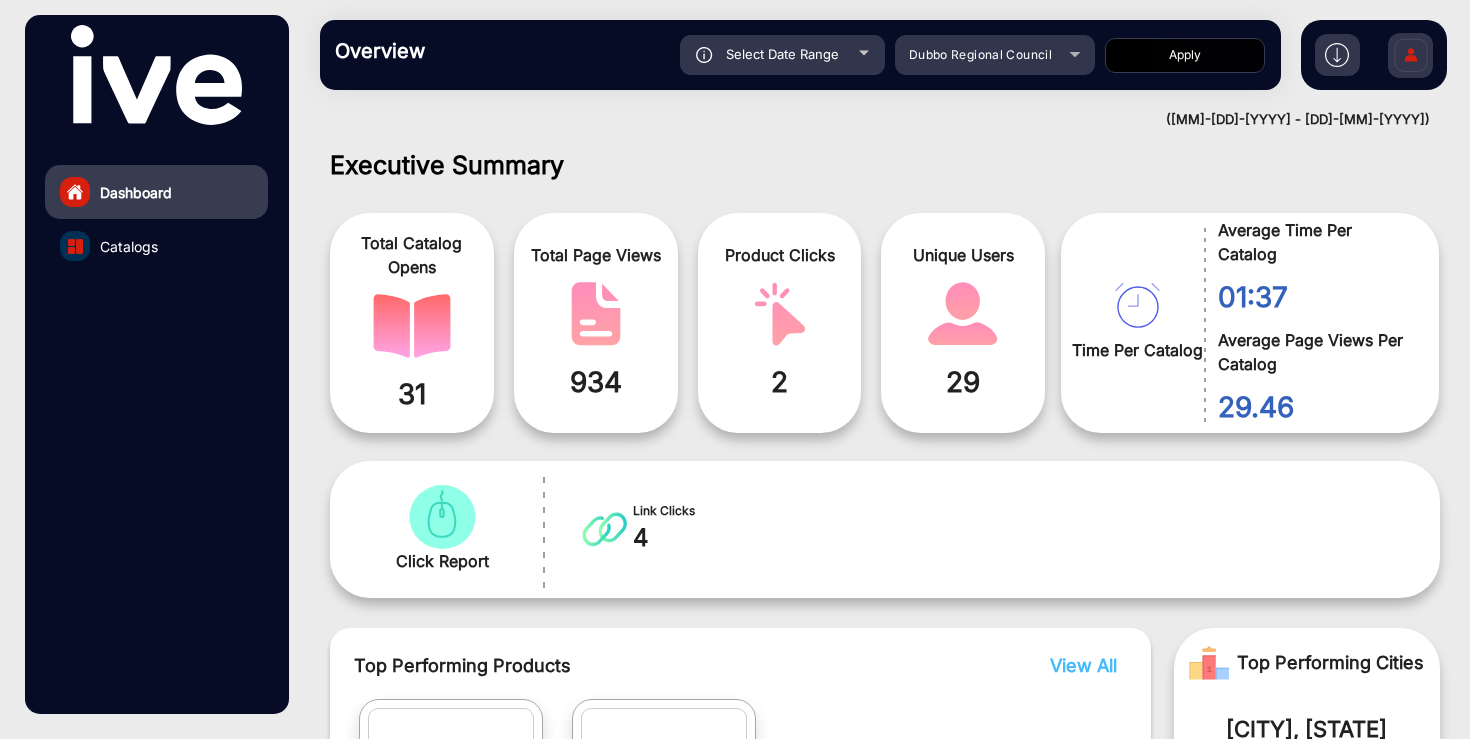 type on "[MM]/[DD]/[YYYY]" 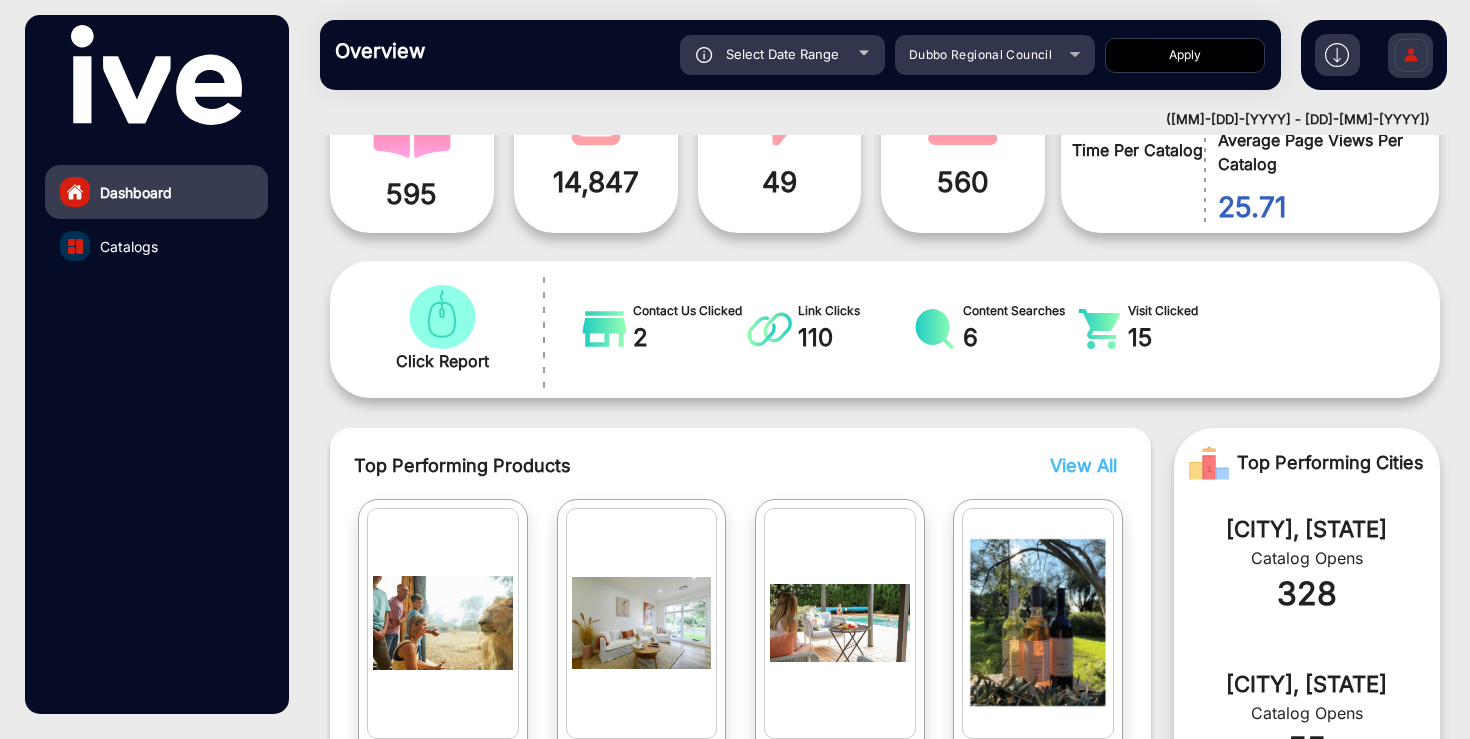scroll, scrollTop: 0, scrollLeft: 0, axis: both 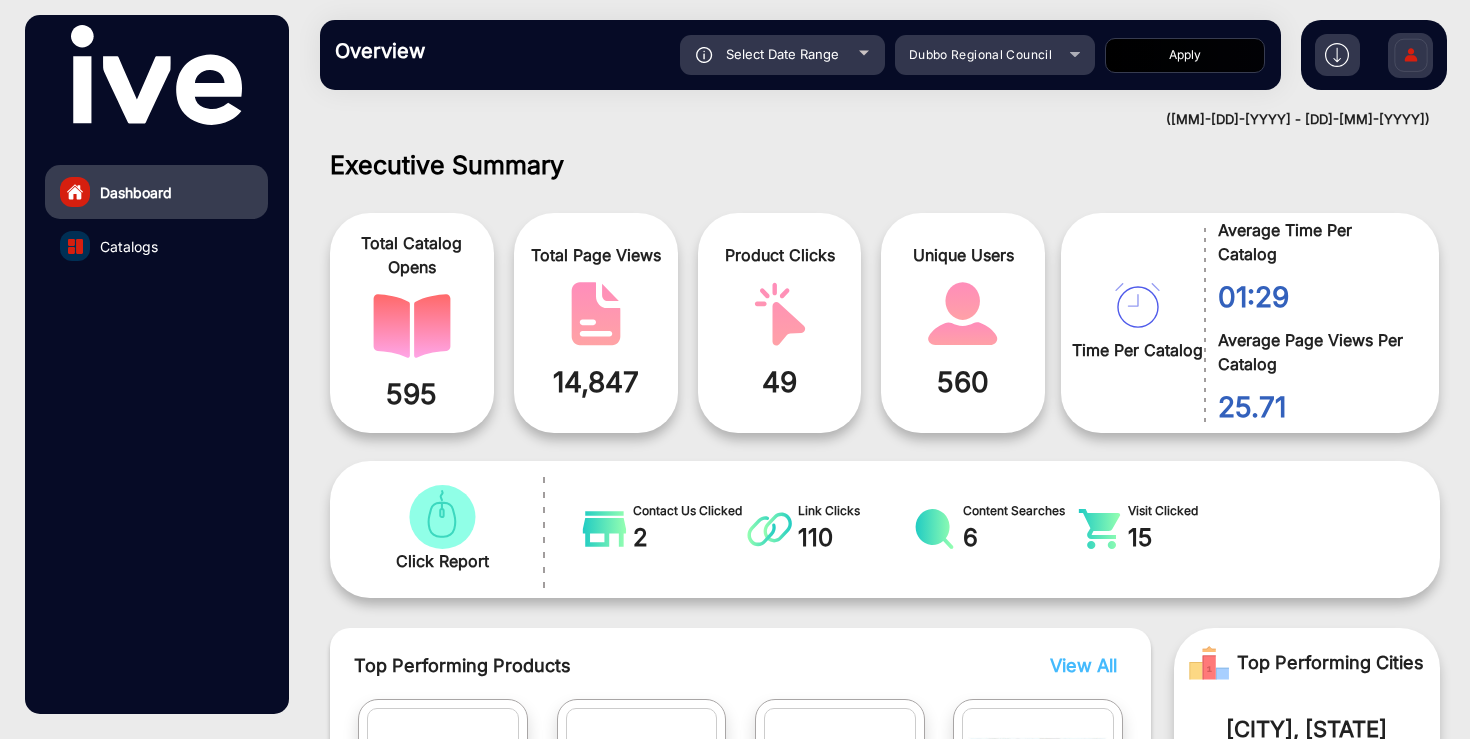 click on "Select Date Range" 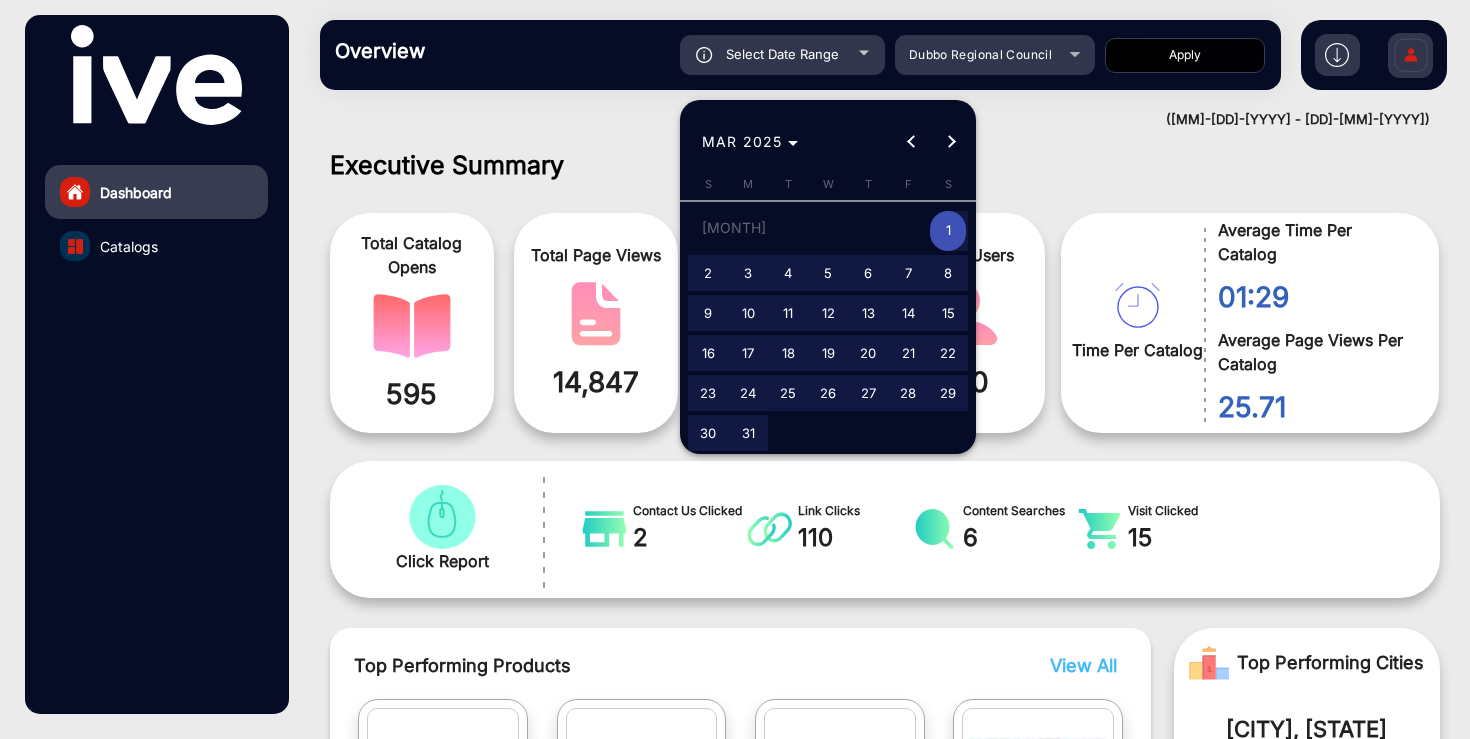 click on "25" at bounding box center [788, 393] 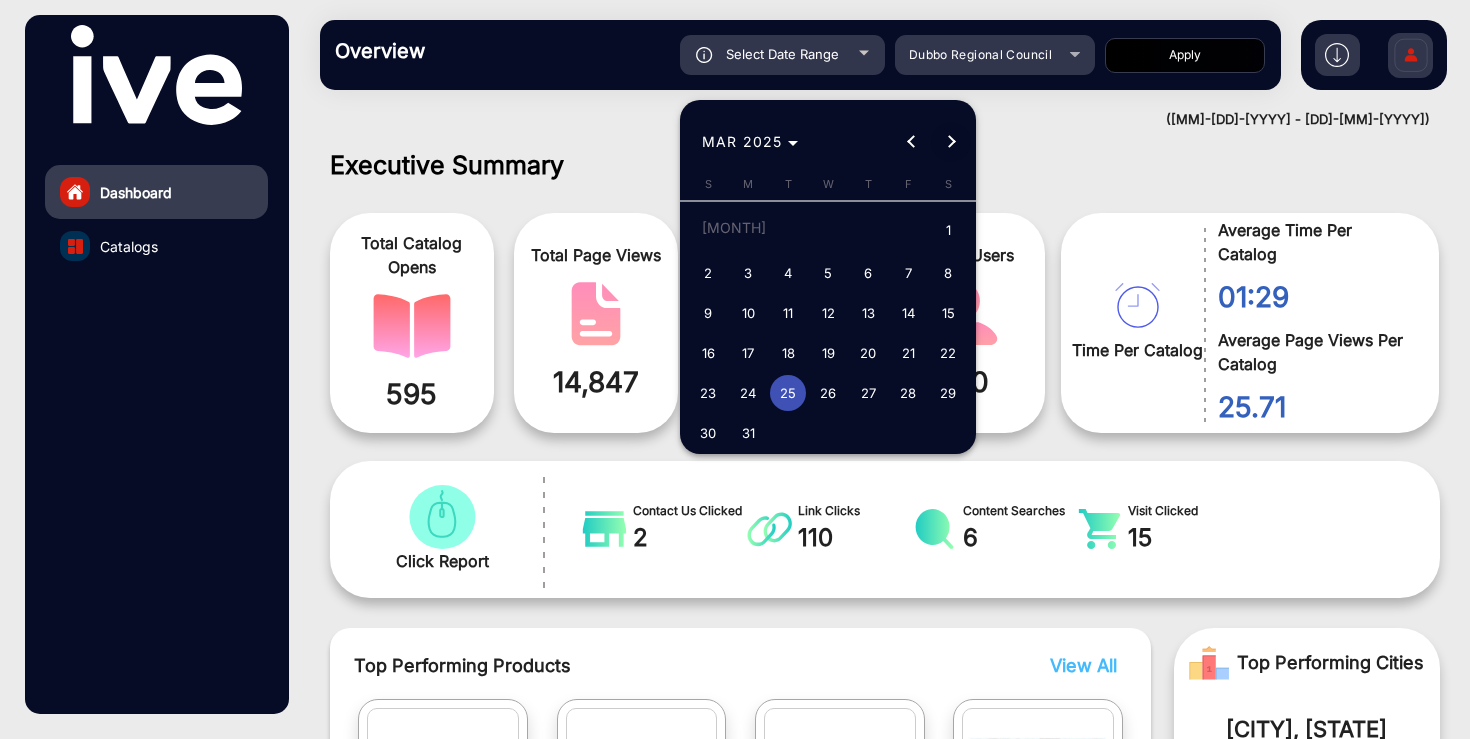 click at bounding box center (951, 142) 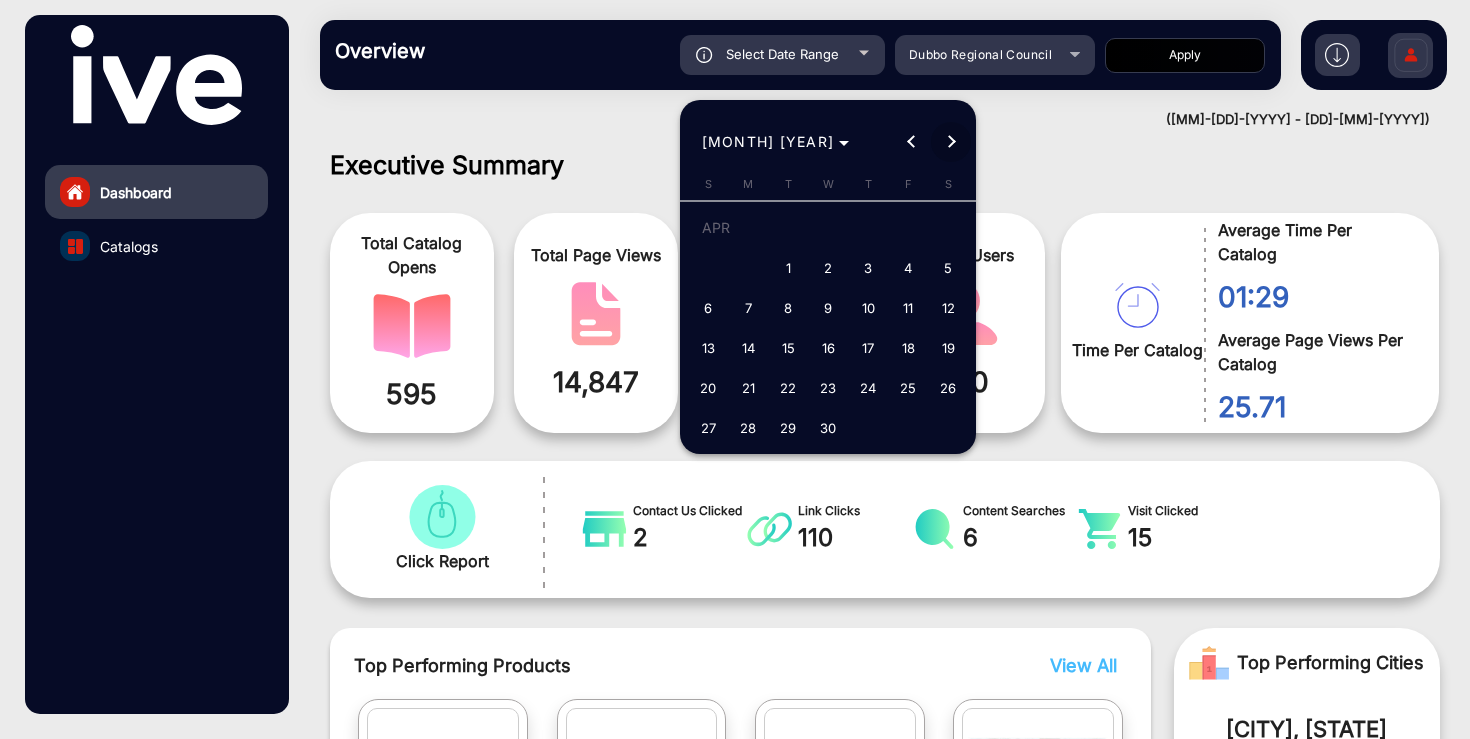click at bounding box center [951, 142] 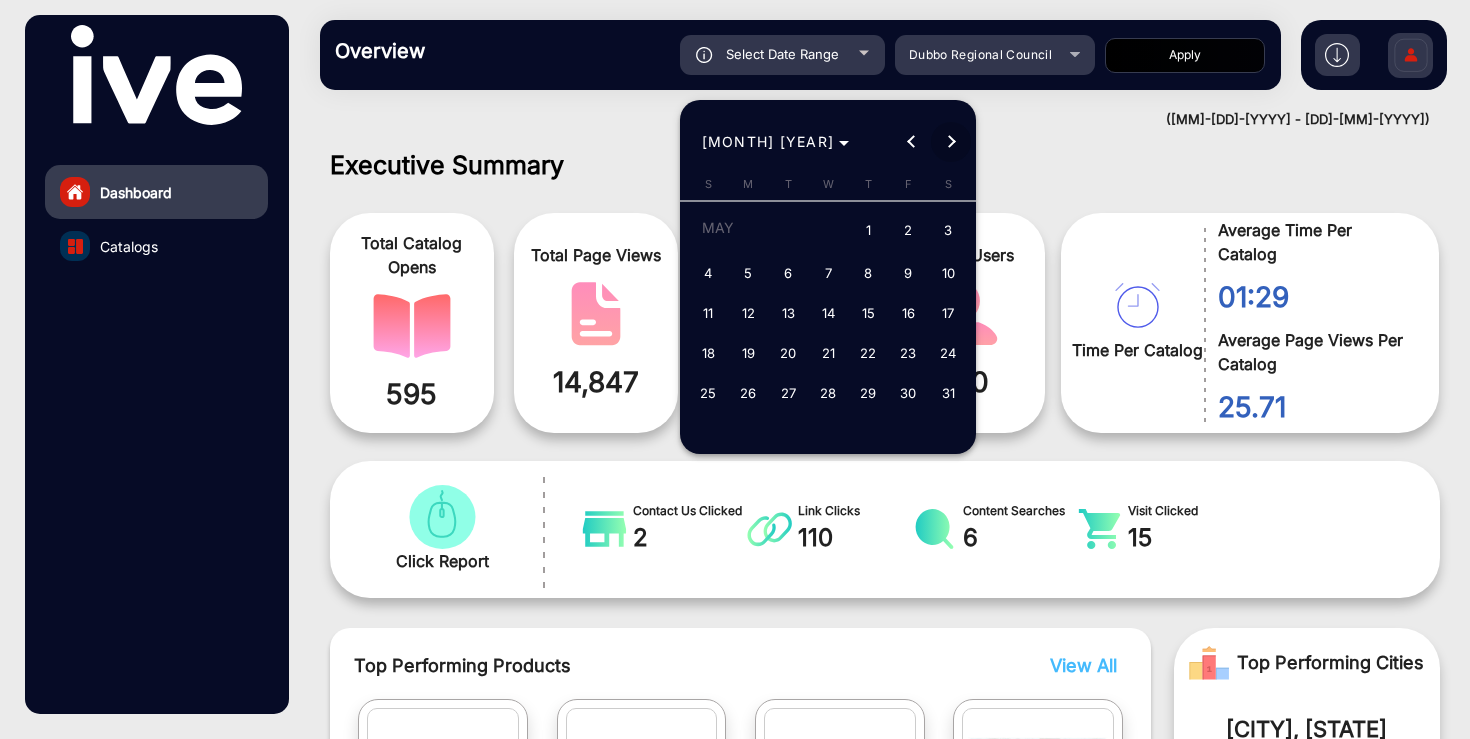 click at bounding box center (951, 142) 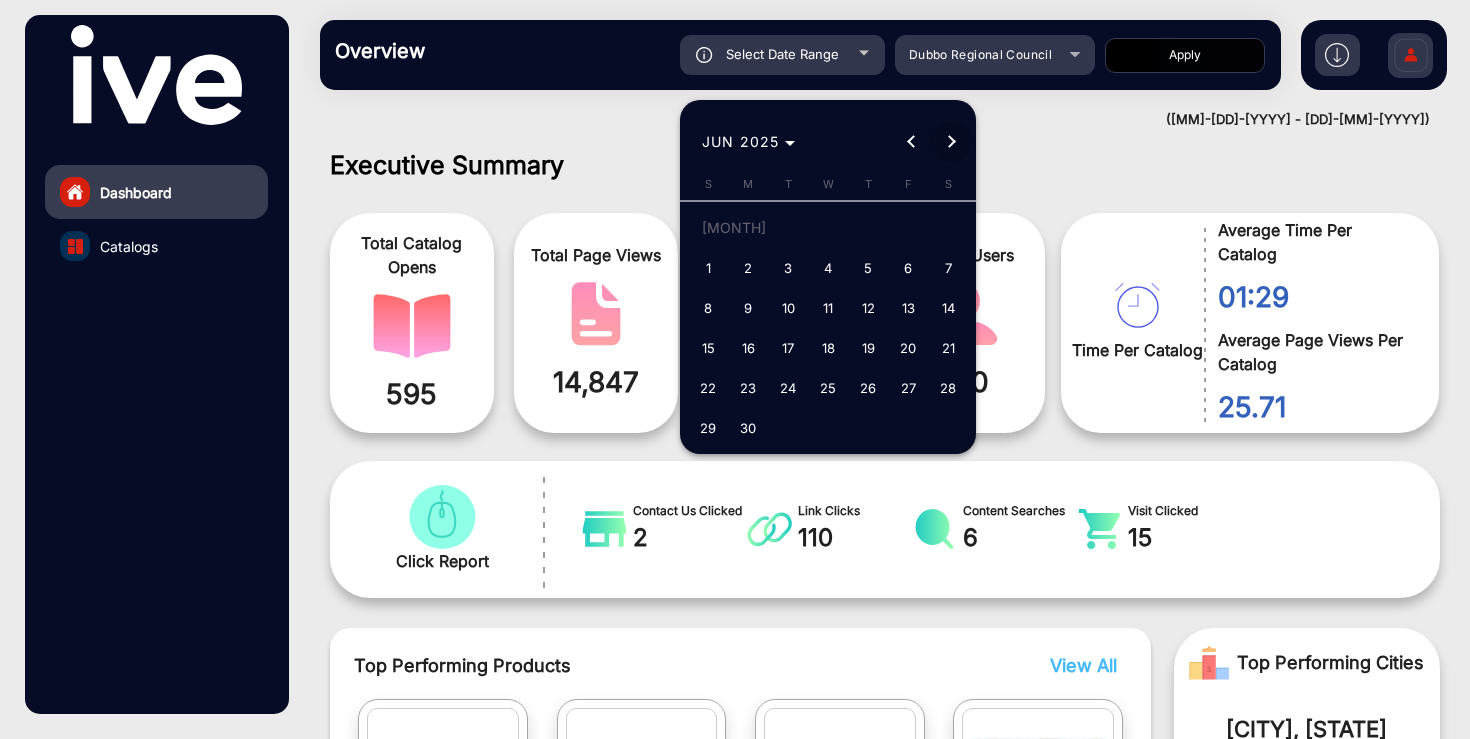 click at bounding box center [951, 142] 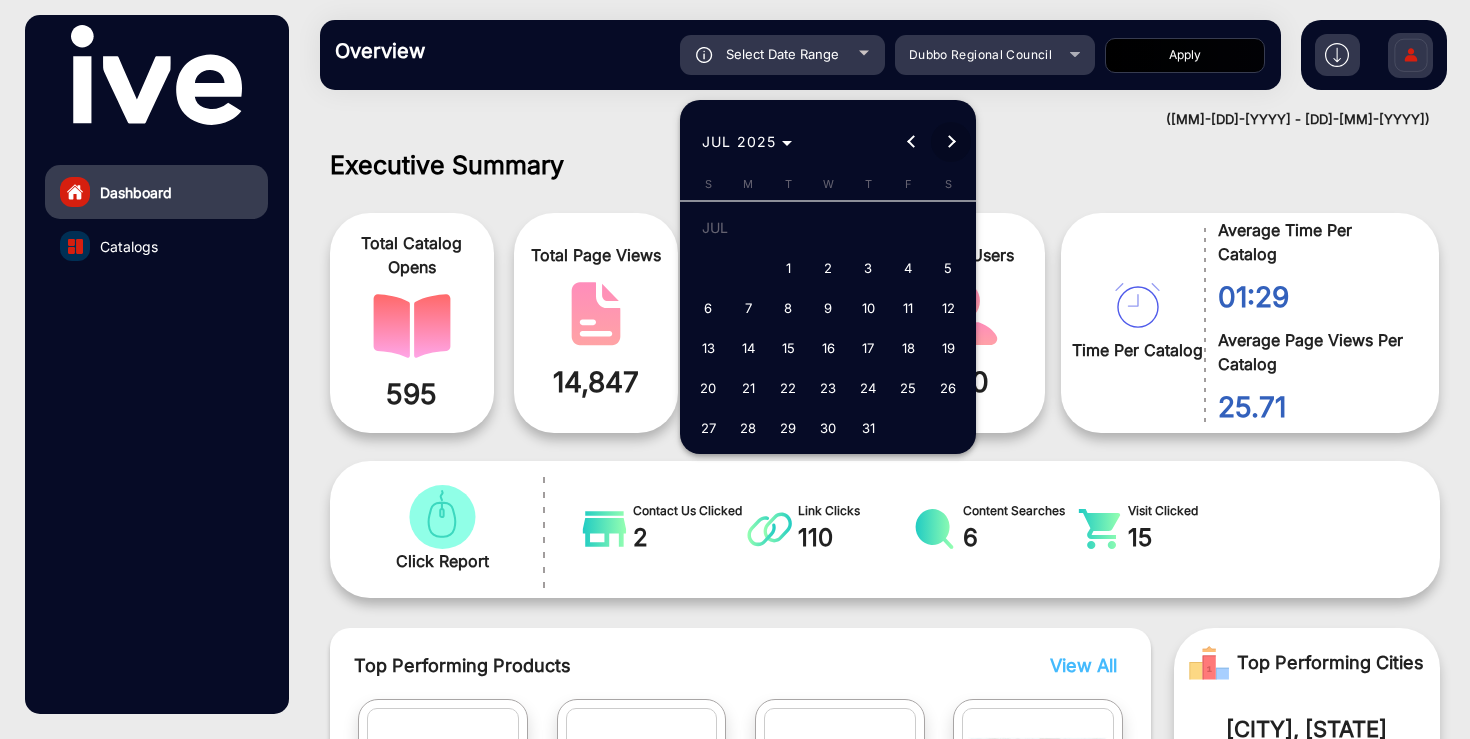 click at bounding box center (951, 142) 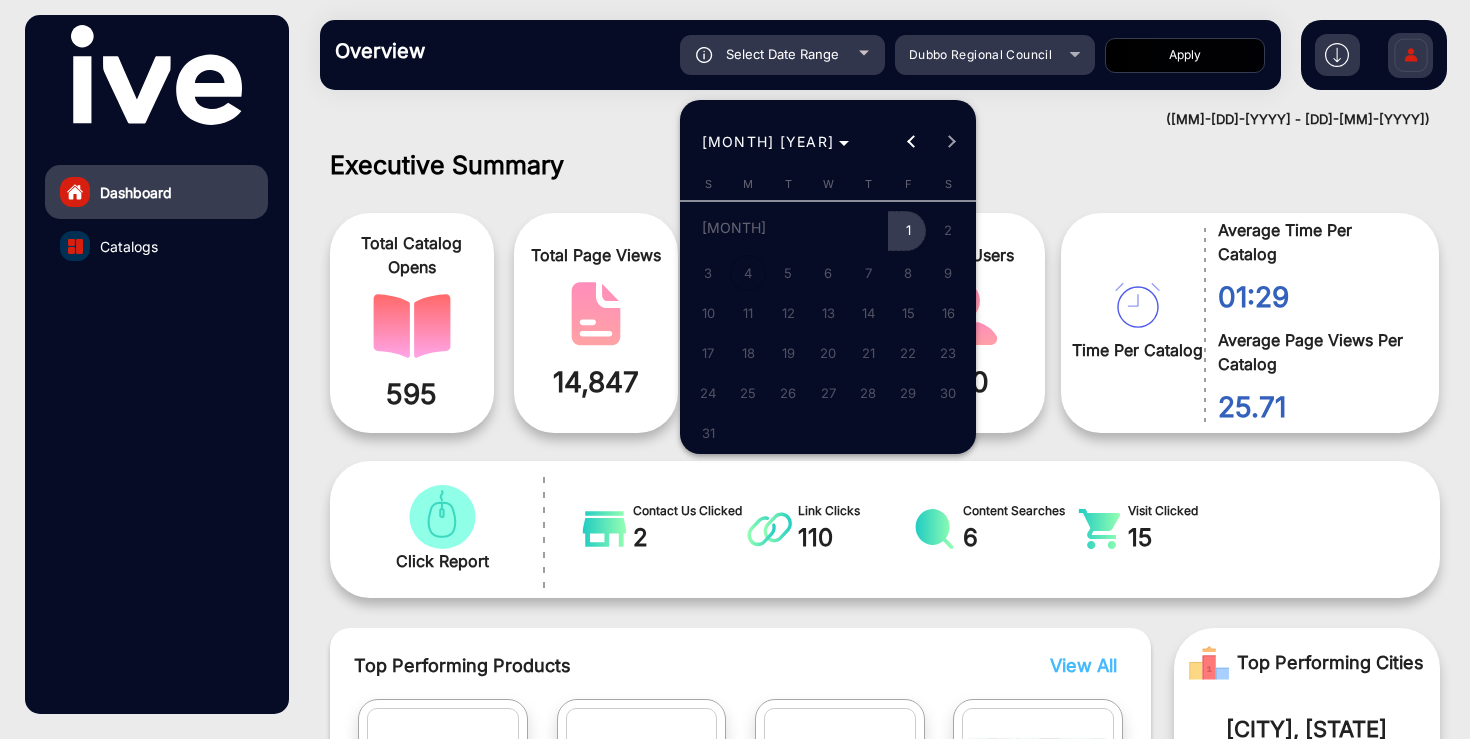 click on "1" at bounding box center [908, 231] 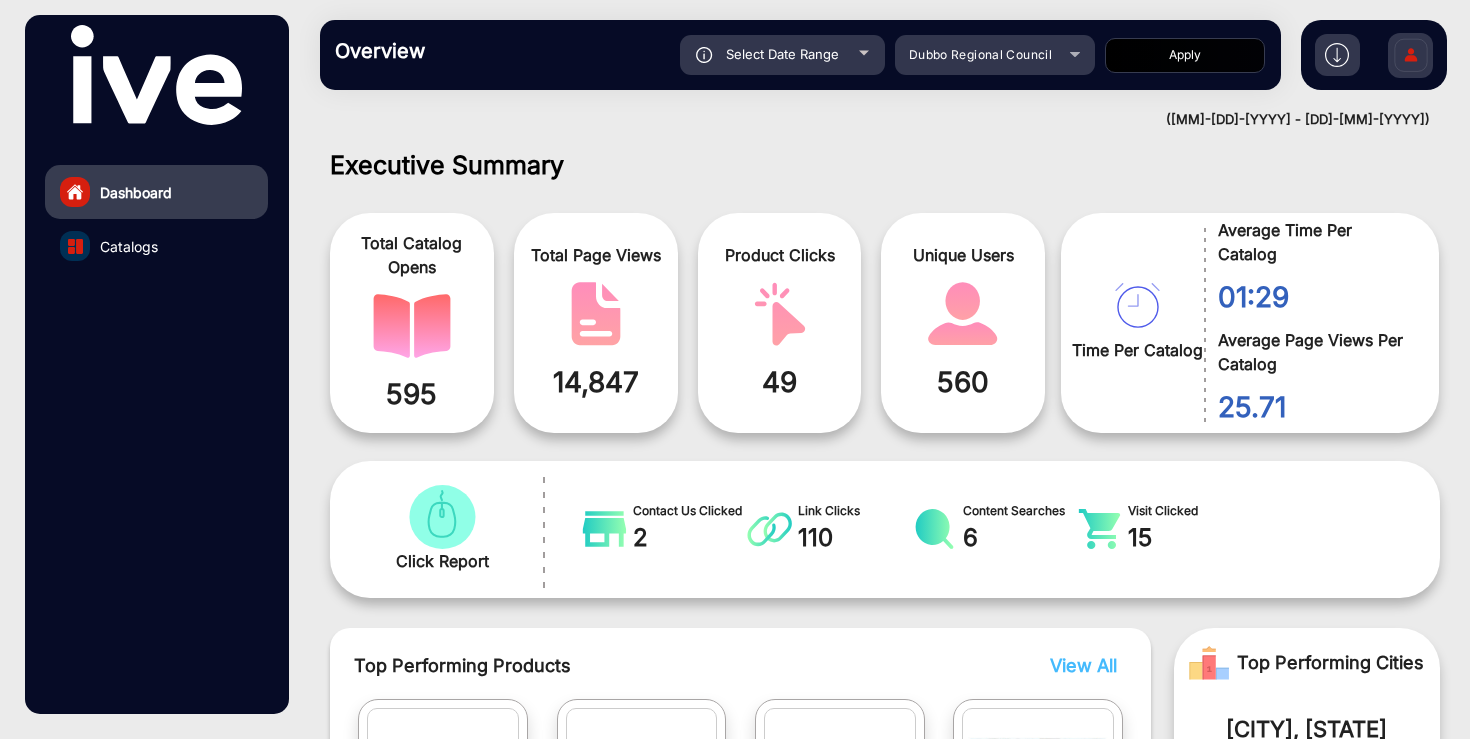 type on "[M]/[D]/[YYYY]" 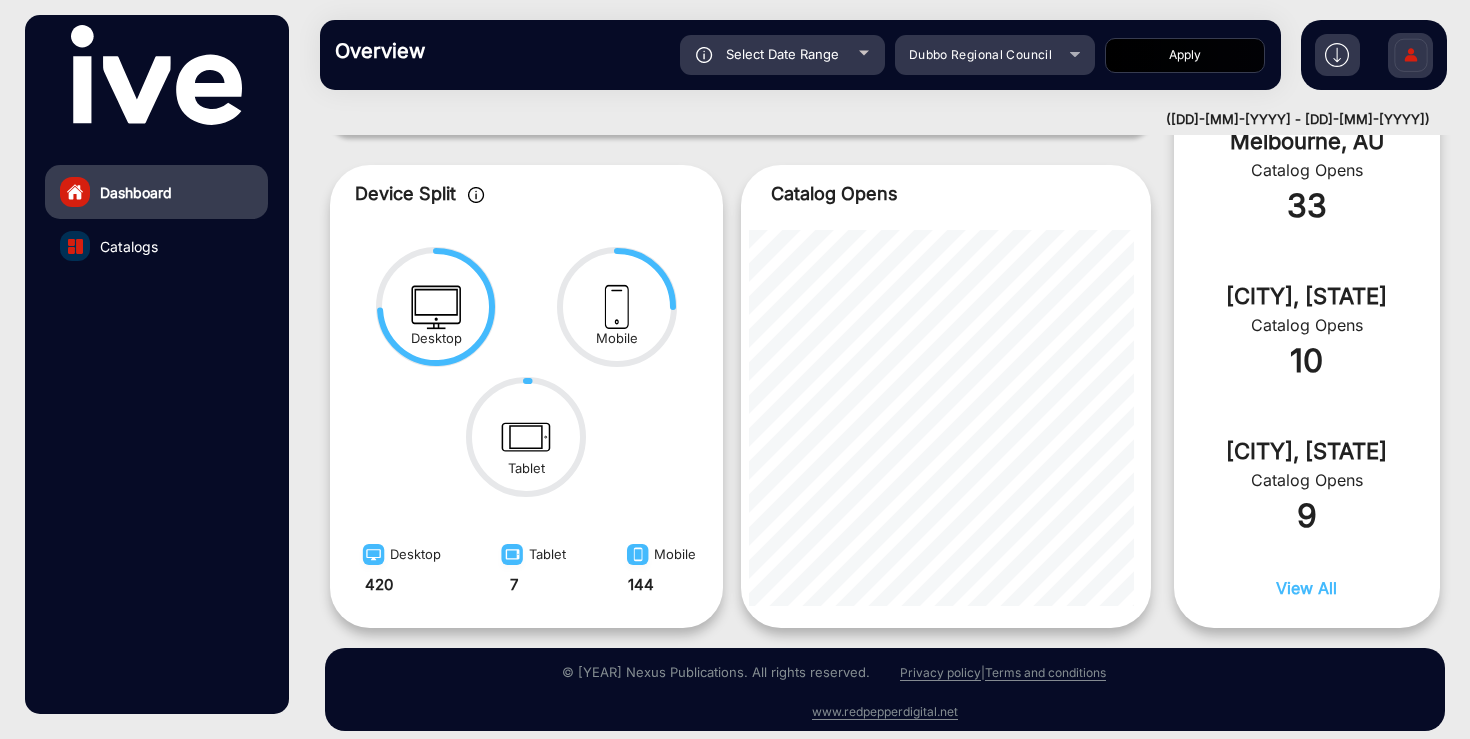 scroll, scrollTop: 914, scrollLeft: 0, axis: vertical 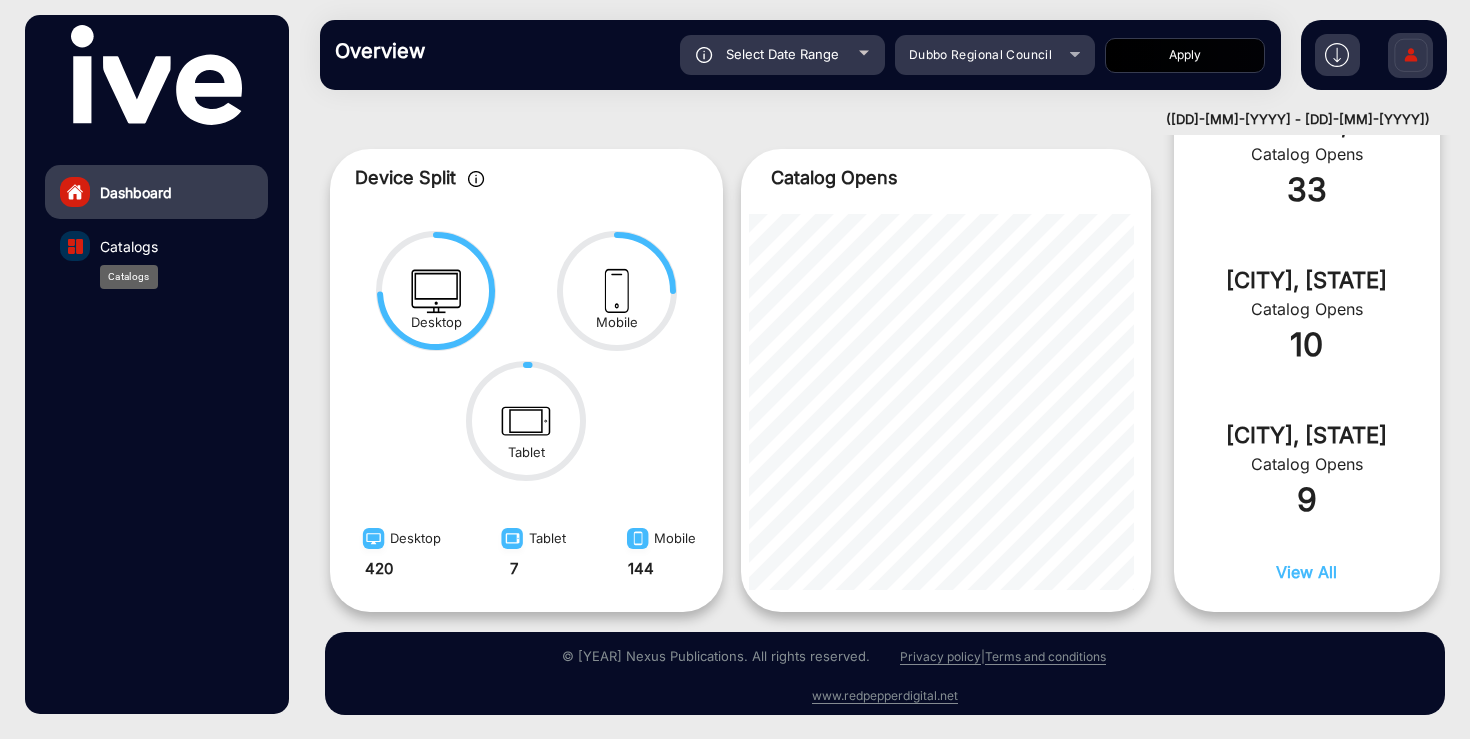 click on "Catalogs" 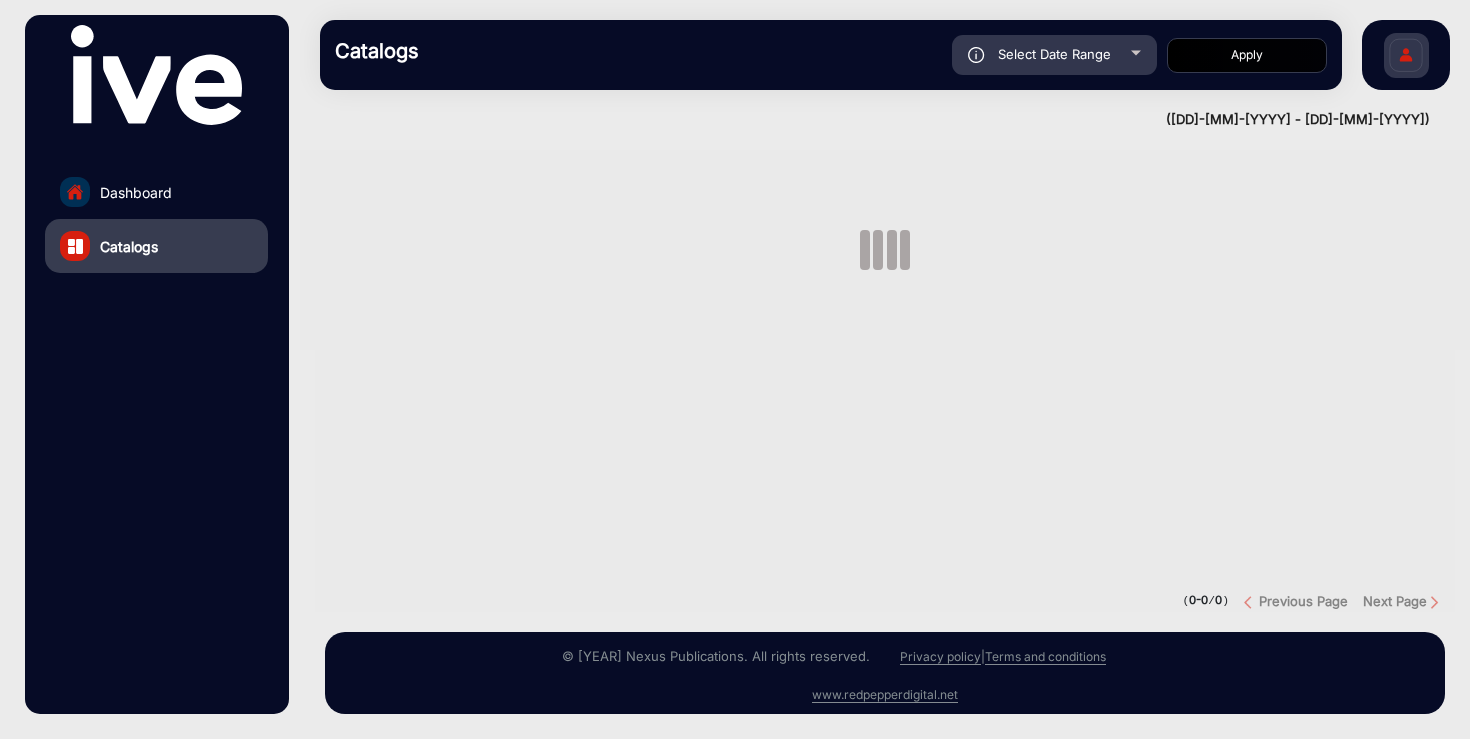 scroll, scrollTop: 0, scrollLeft: 0, axis: both 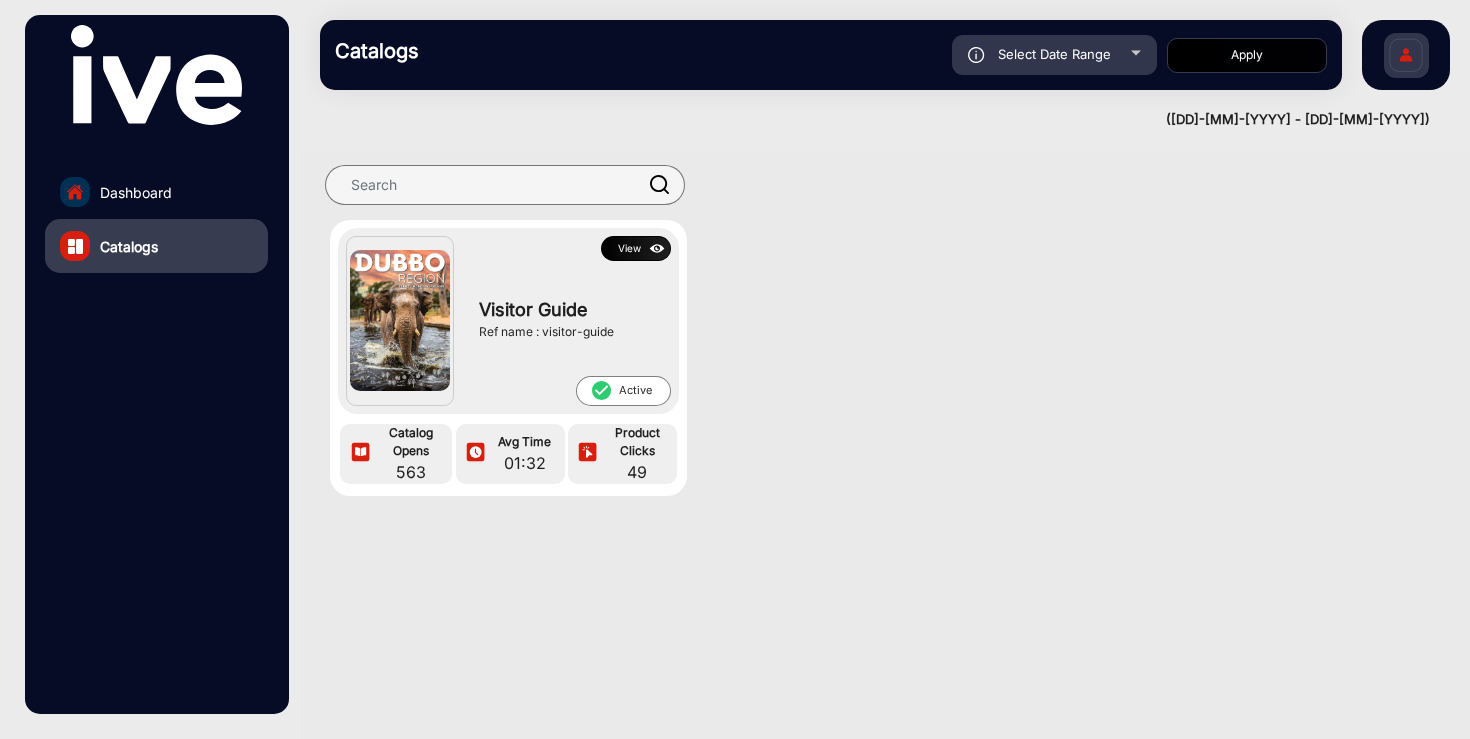 click on "View" 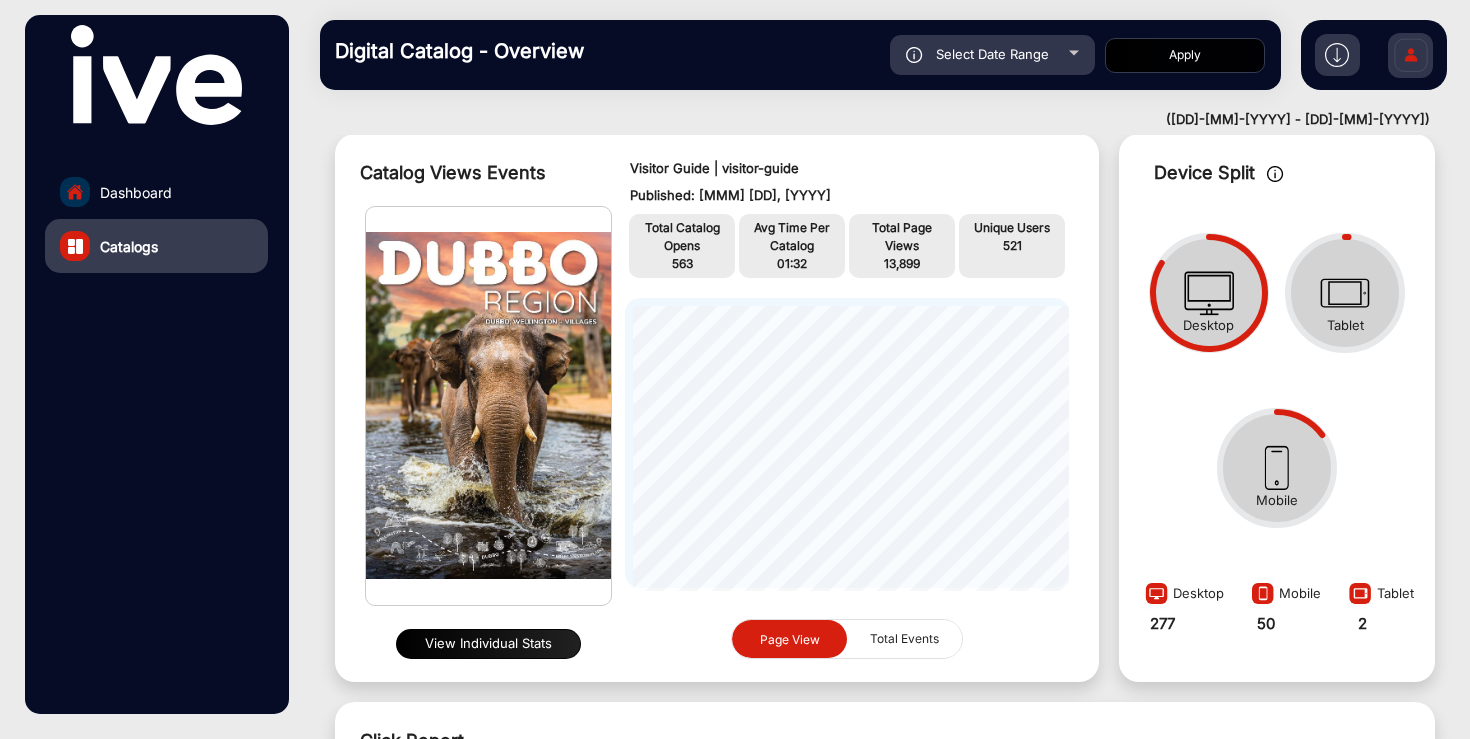 scroll, scrollTop: 0, scrollLeft: 0, axis: both 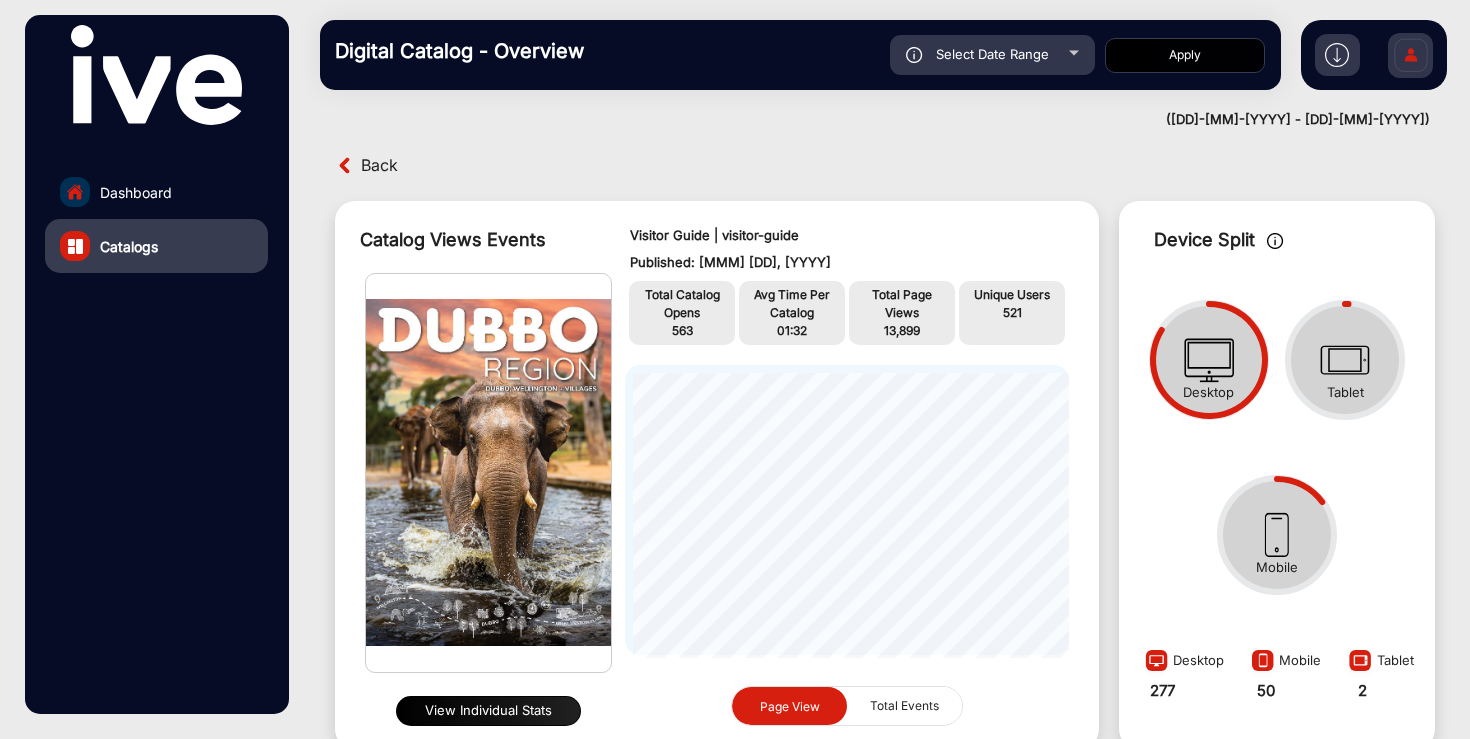 click on "Select Date Range" 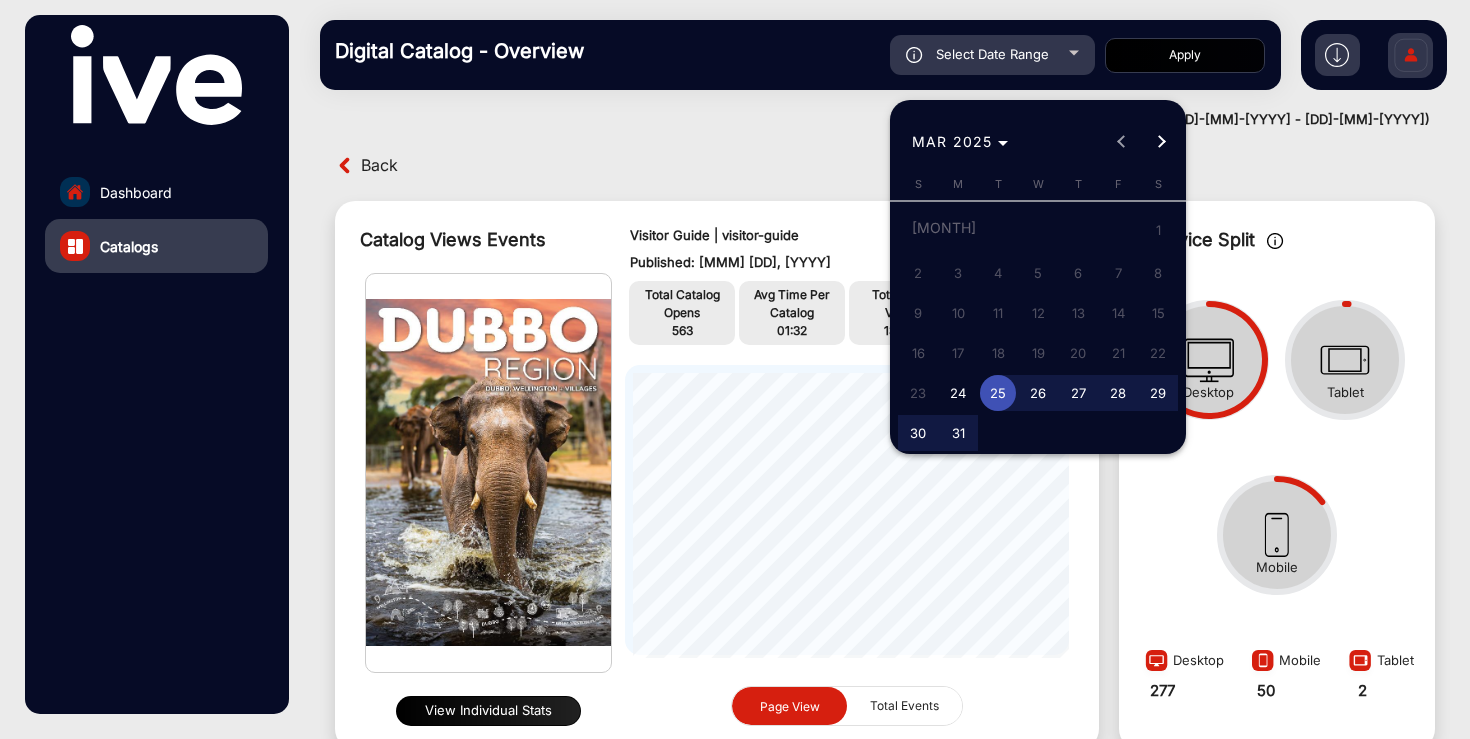 click on "24" at bounding box center (958, 393) 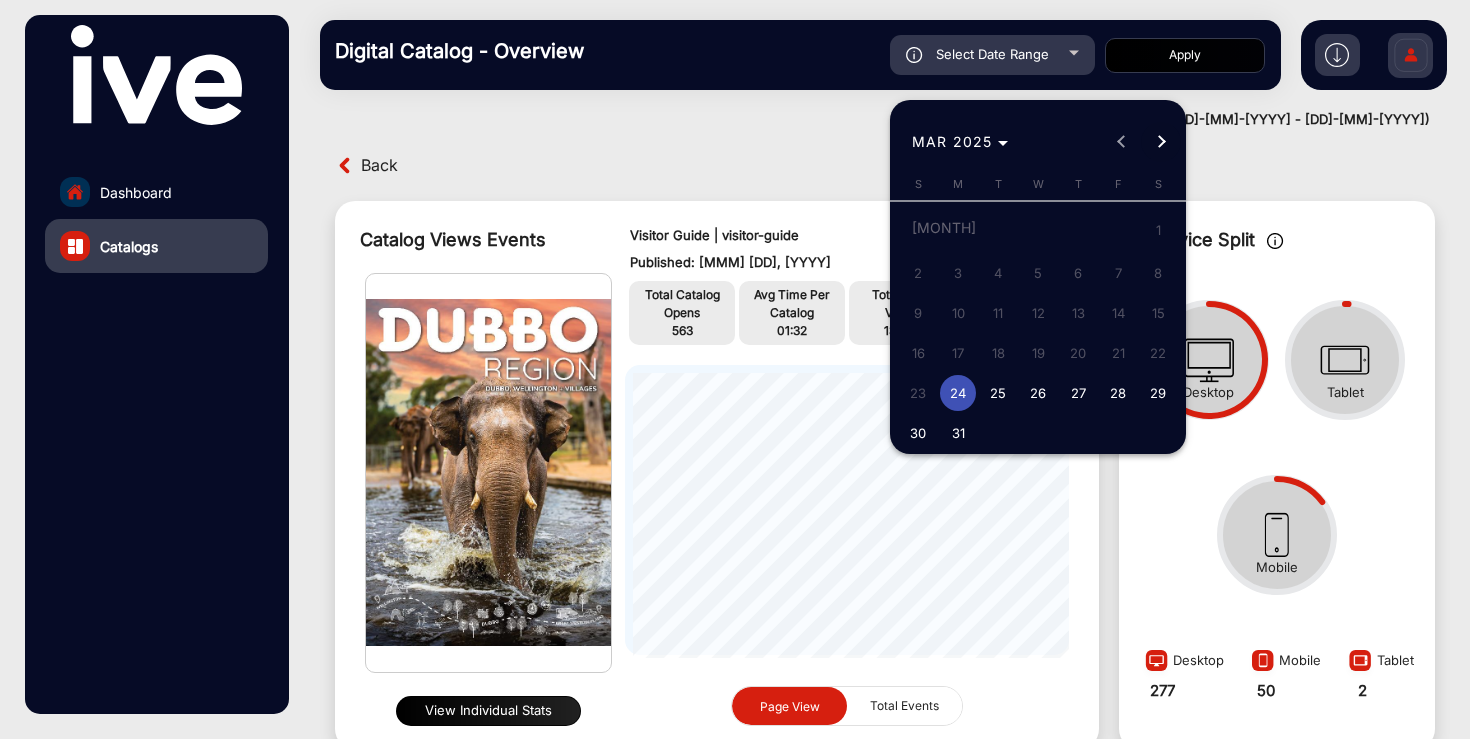 click at bounding box center [1161, 142] 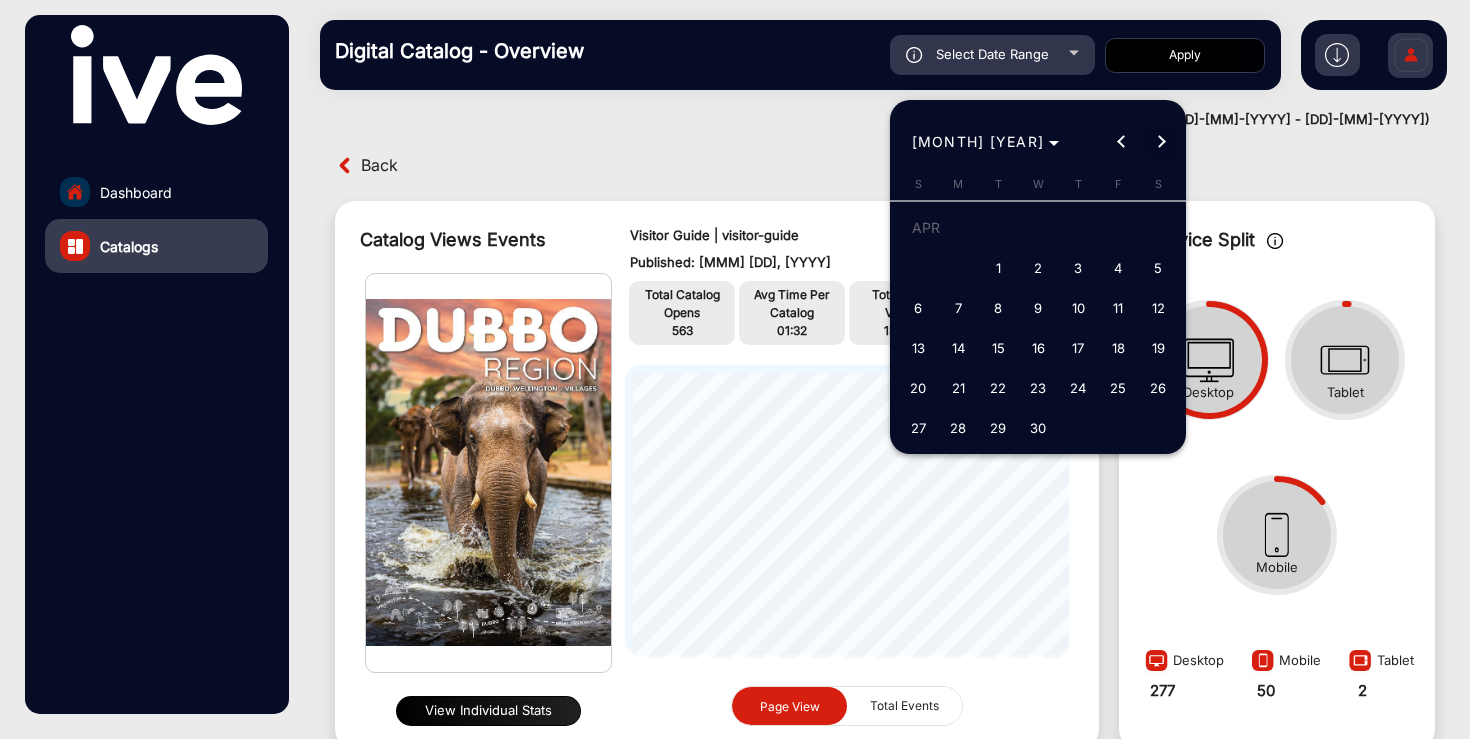 click at bounding box center [1161, 142] 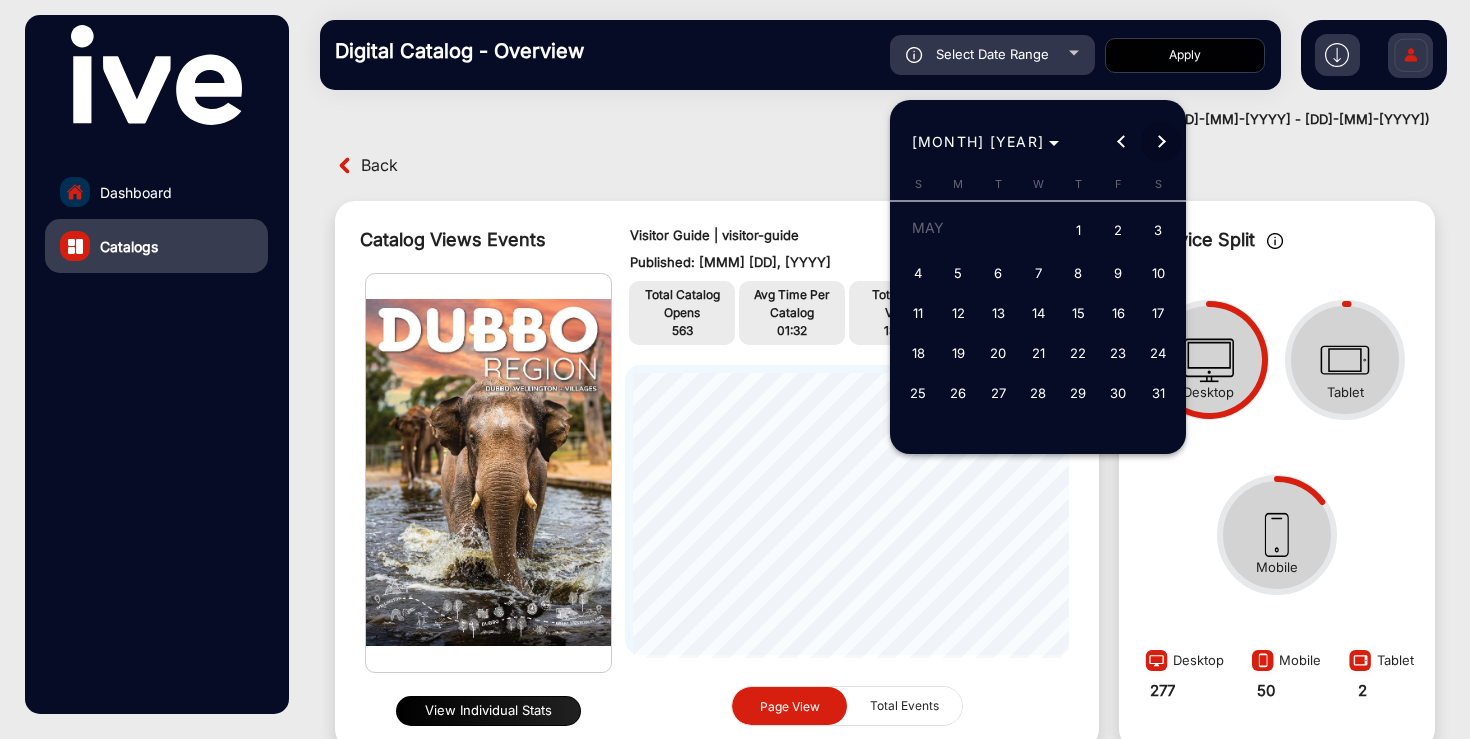 click at bounding box center (1161, 142) 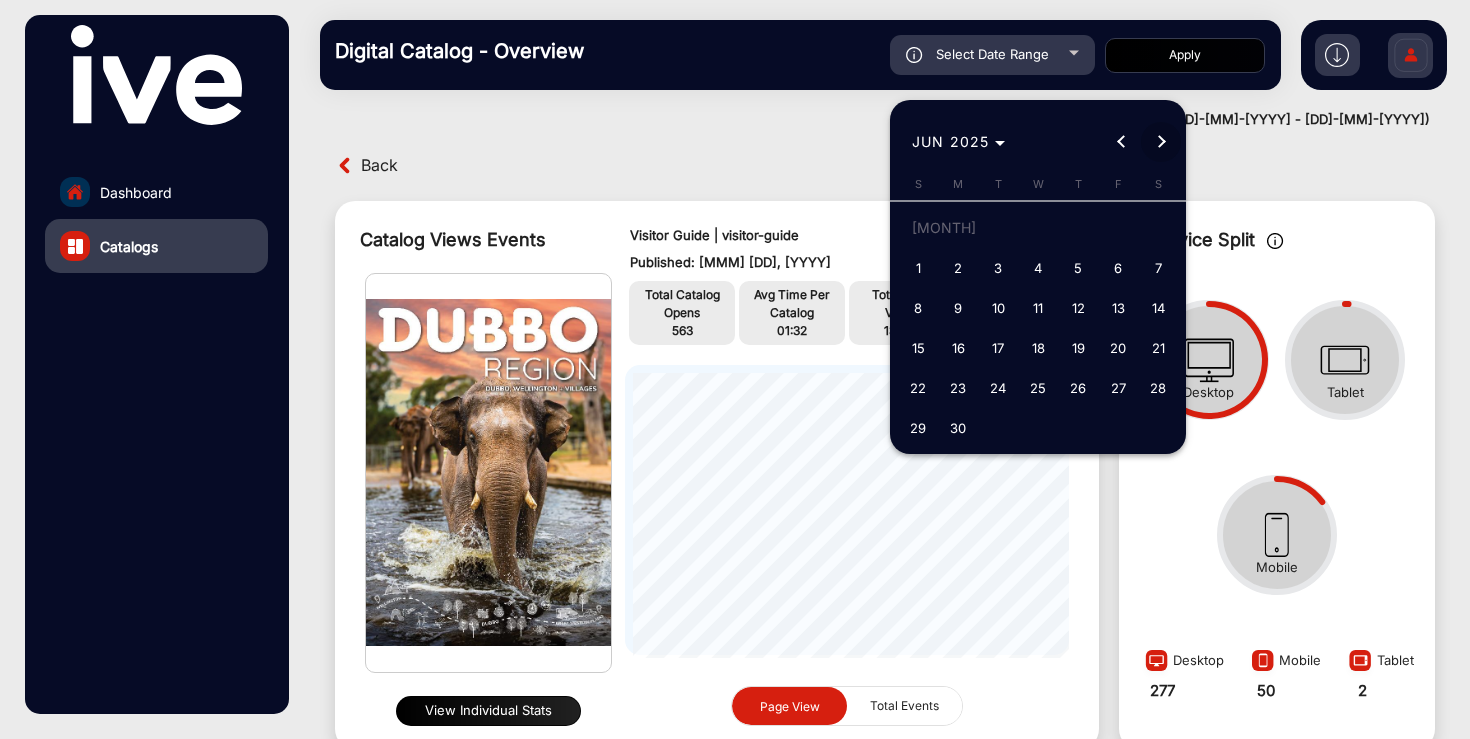 click at bounding box center (1161, 142) 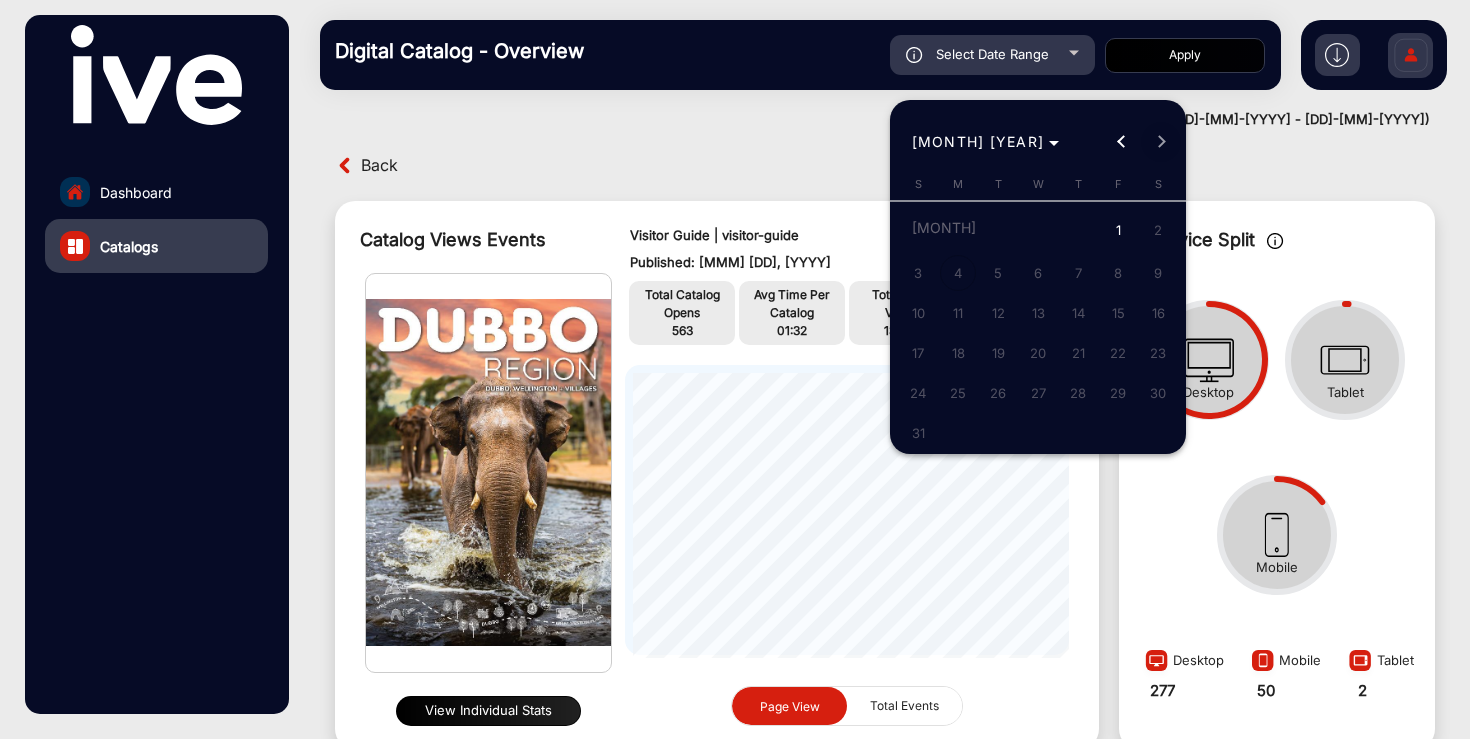 click on "[MONTH] [YEAR] [MONTH] [YEAR]" at bounding box center (1039, 142) 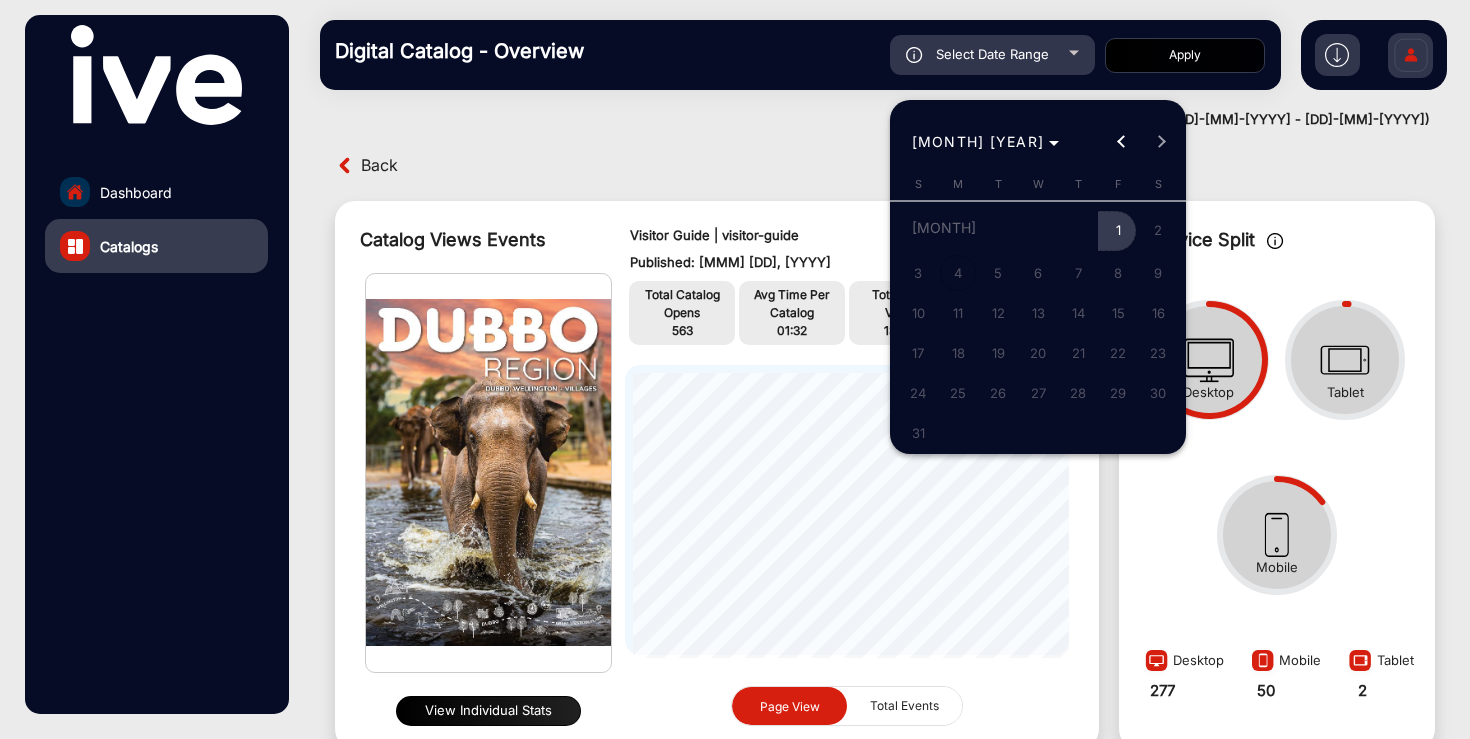 click on "1" at bounding box center (1118, 231) 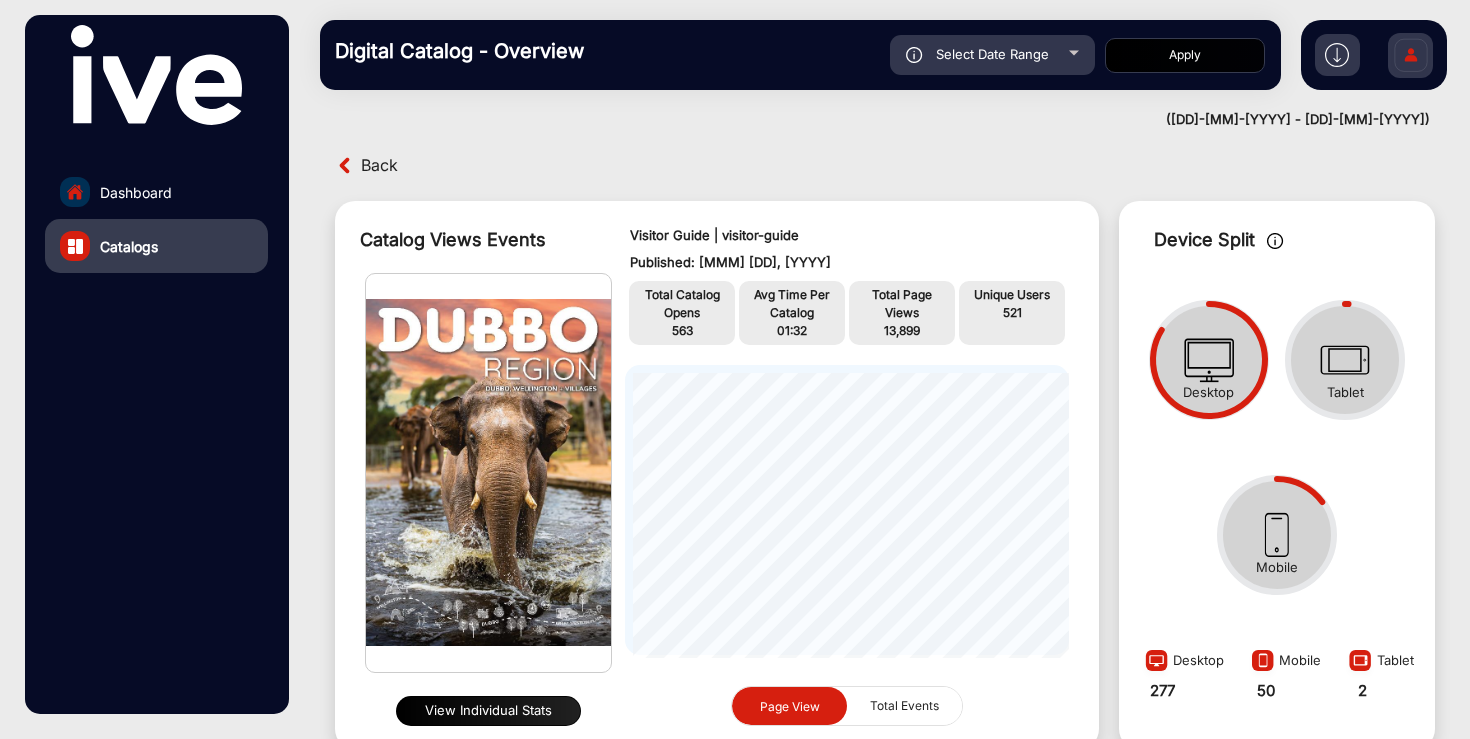 type on "[M]/[D]/[YYYY]" 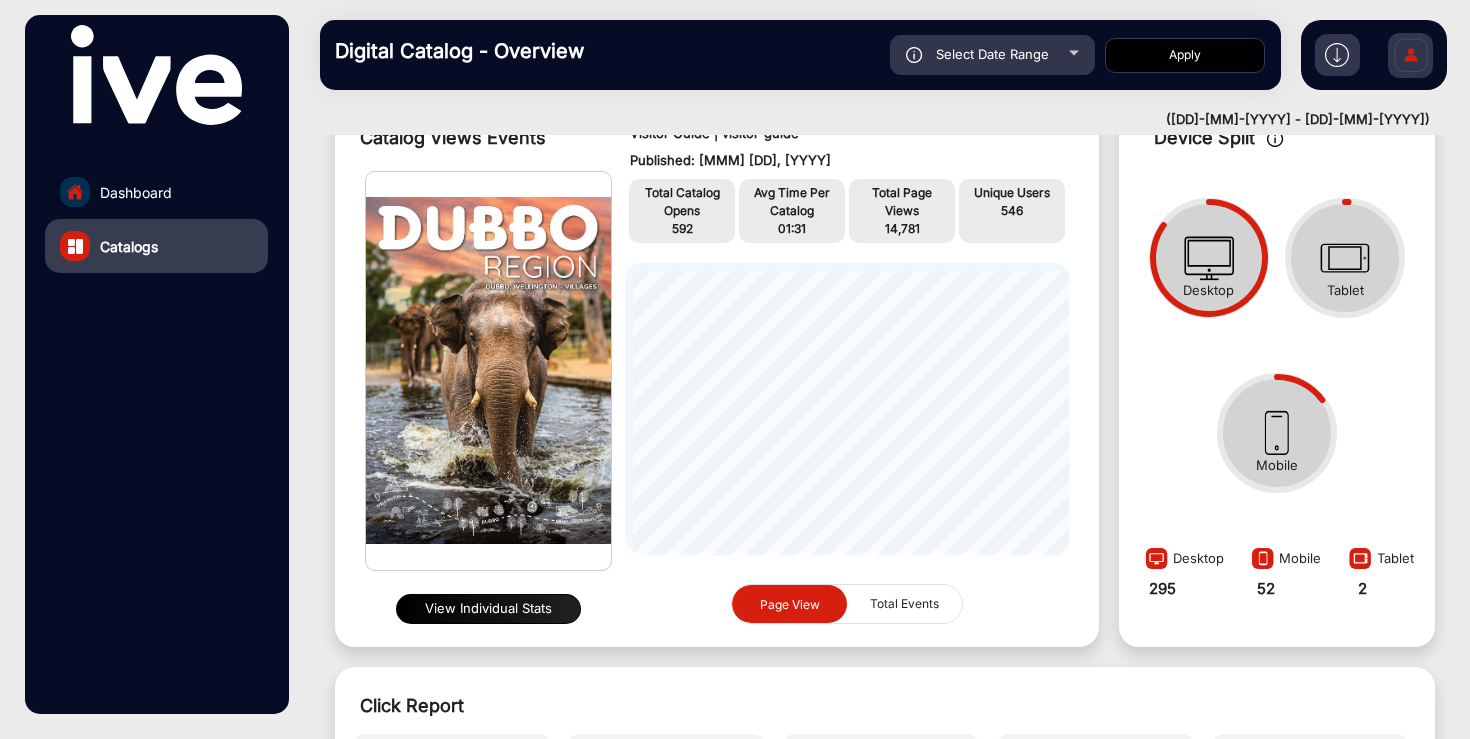 scroll, scrollTop: 0, scrollLeft: 0, axis: both 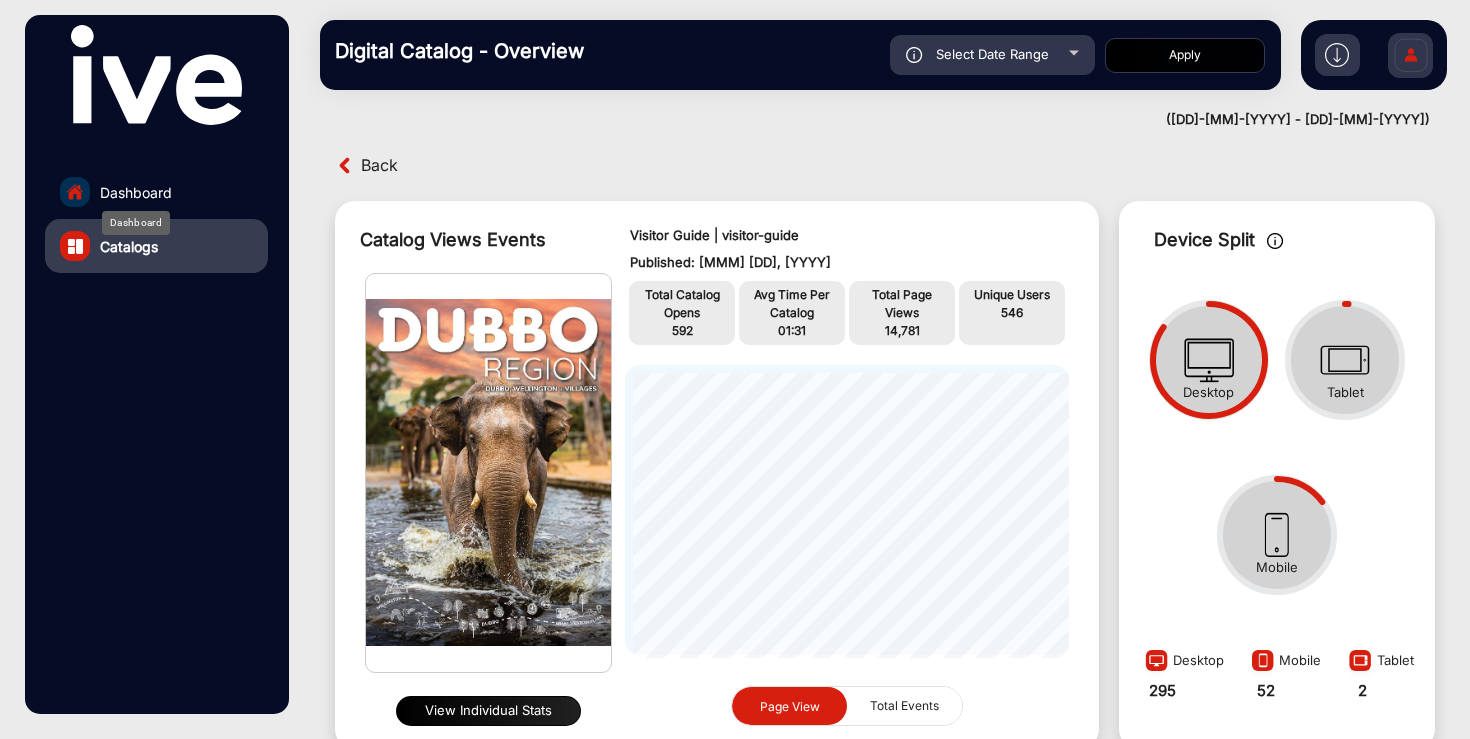 click on "Dashboard" 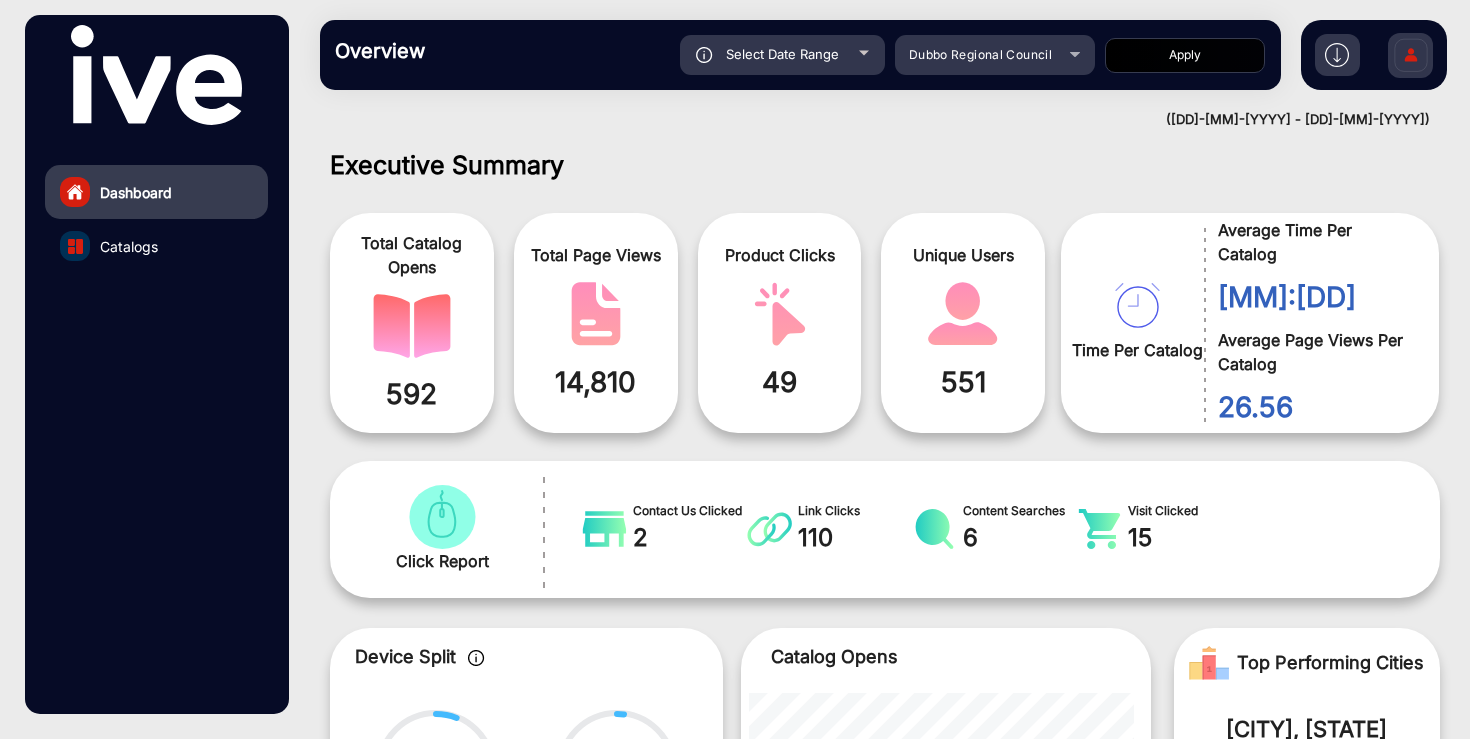 scroll, scrollTop: 15, scrollLeft: 0, axis: vertical 